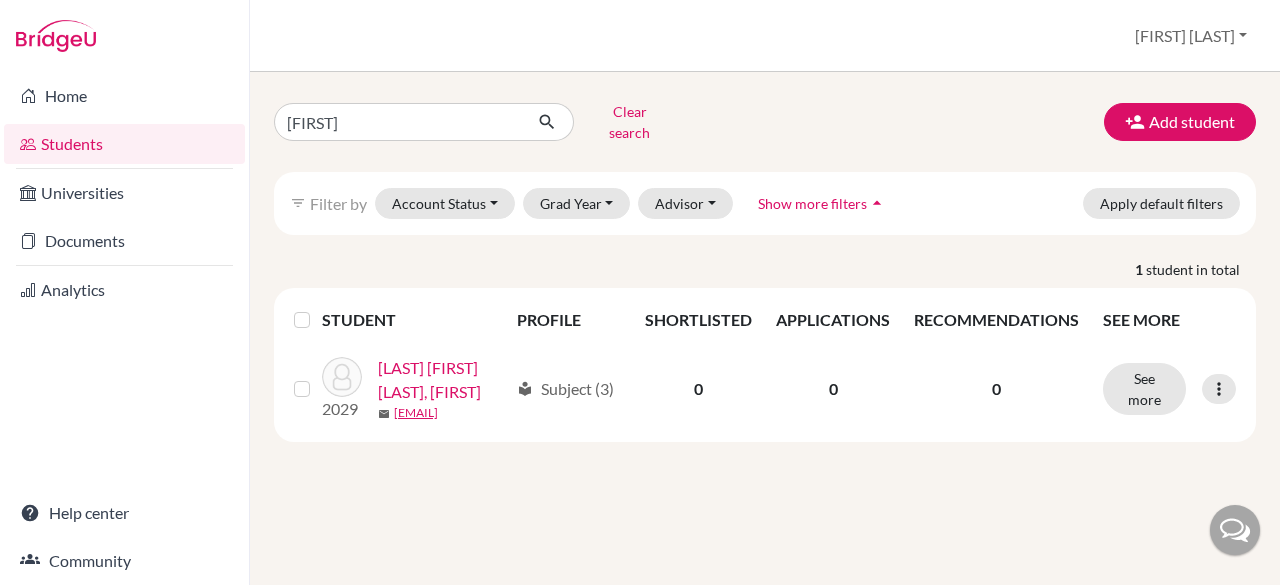 scroll, scrollTop: 0, scrollLeft: 0, axis: both 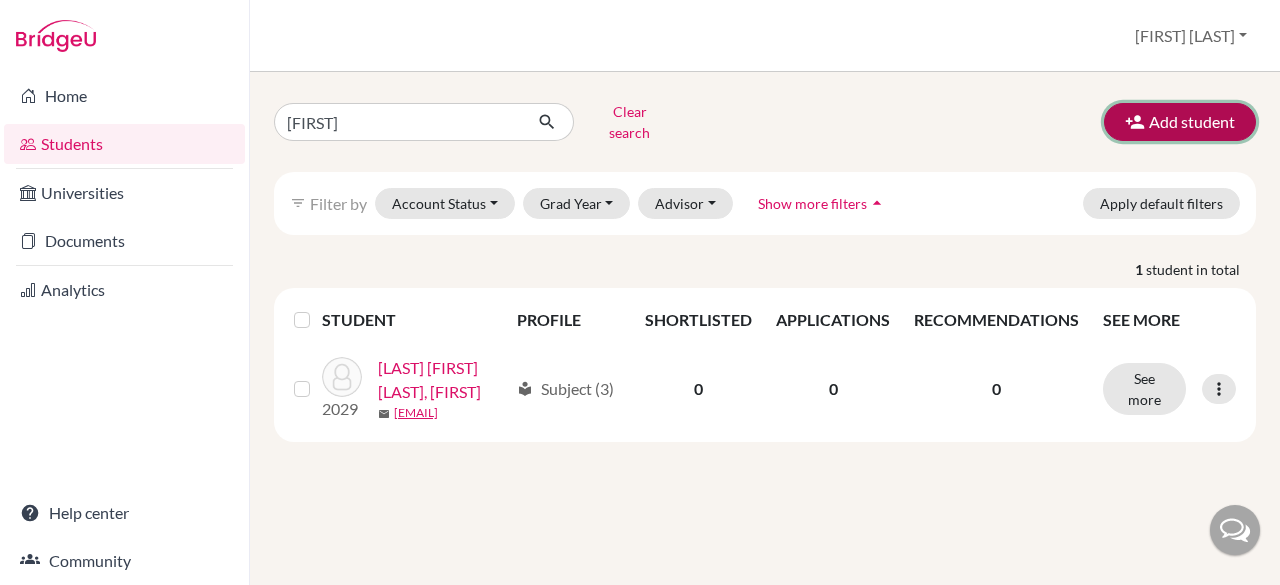 click on "Add student" at bounding box center [1180, 122] 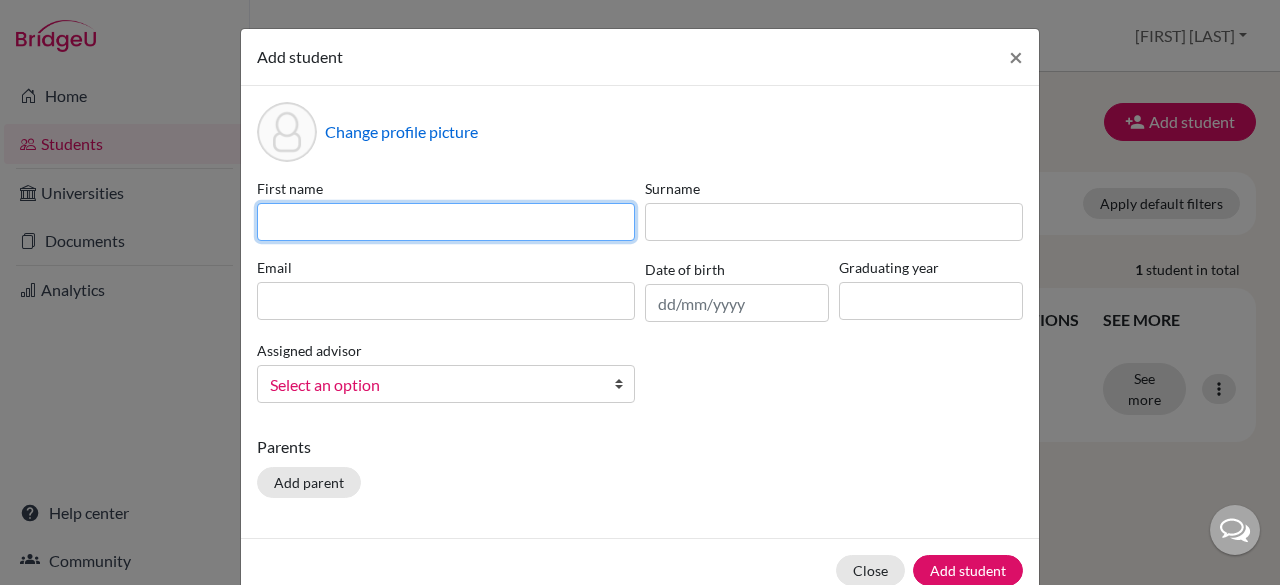 click at bounding box center [446, 222] 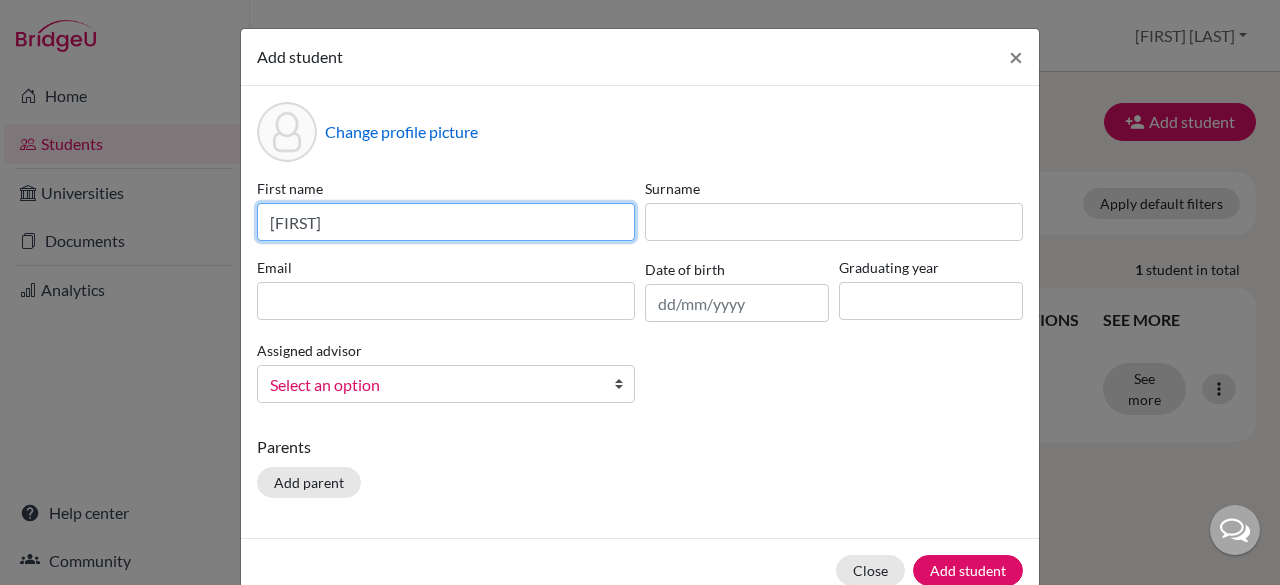 type on "[FIRST]" 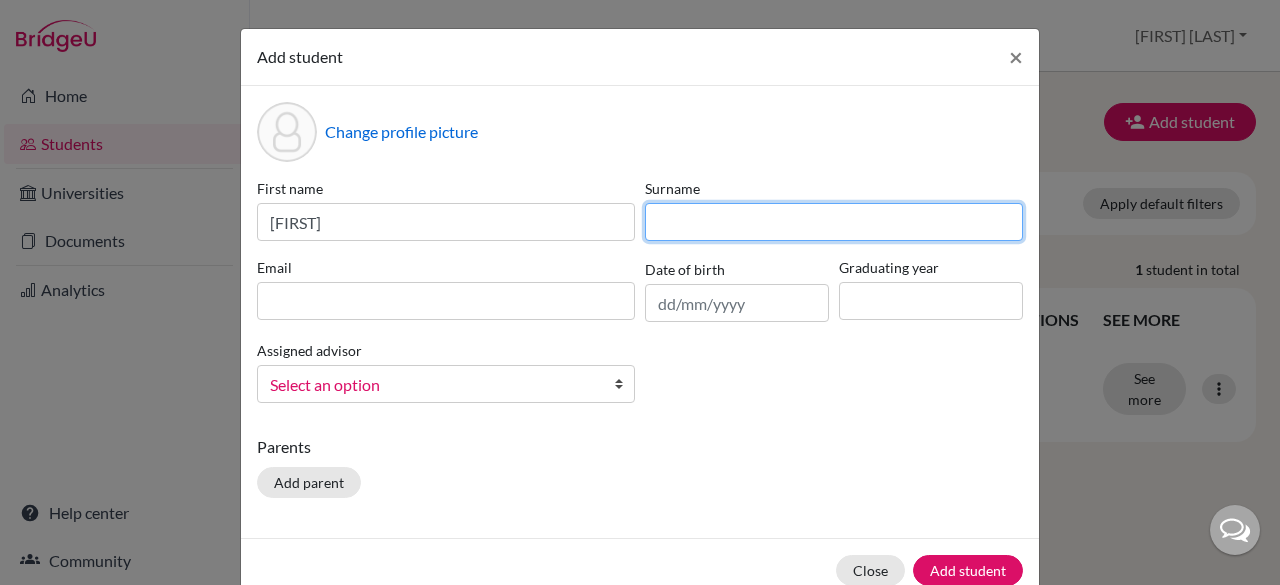 click at bounding box center (834, 222) 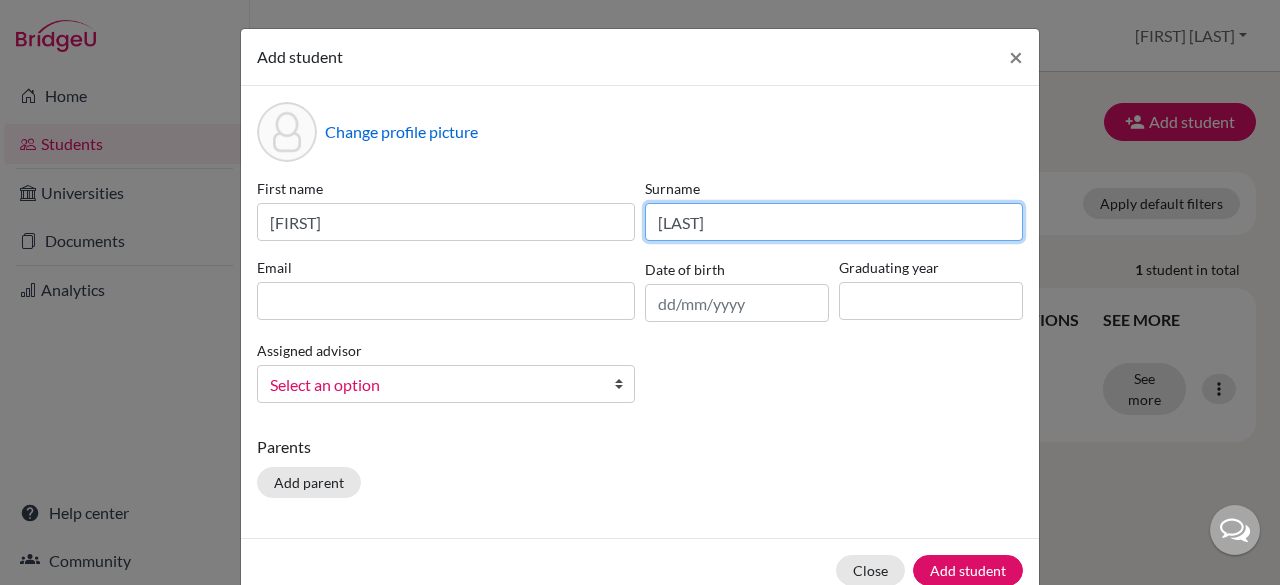 type on "[LAST]" 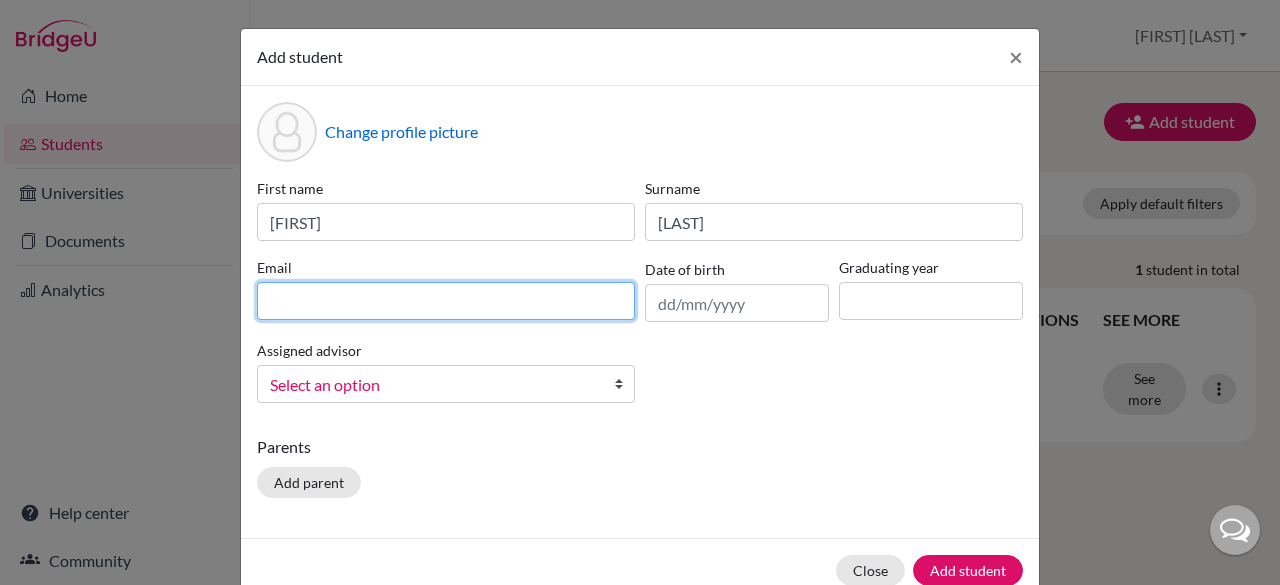 click at bounding box center (446, 301) 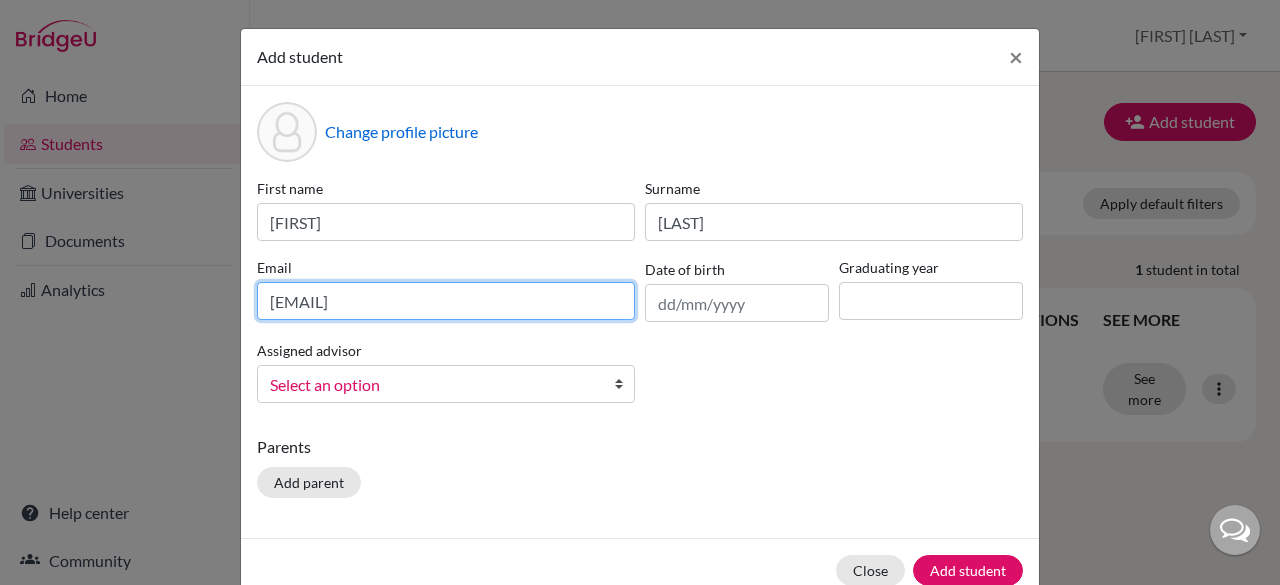 type on "[EMAIL]" 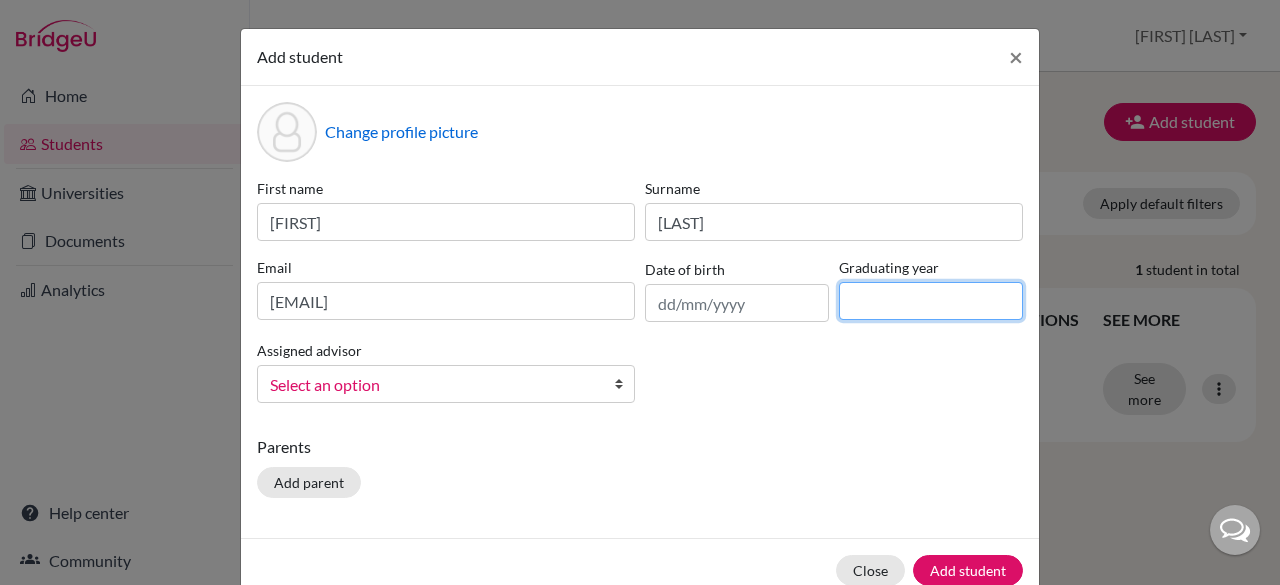 click at bounding box center [931, 301] 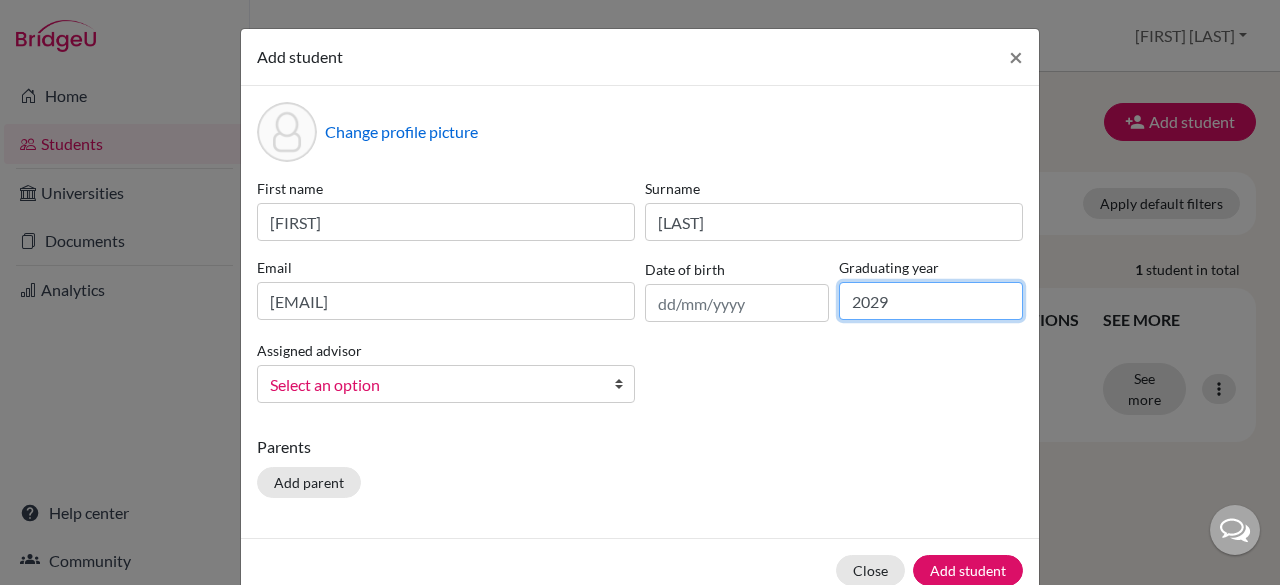 type on "2029" 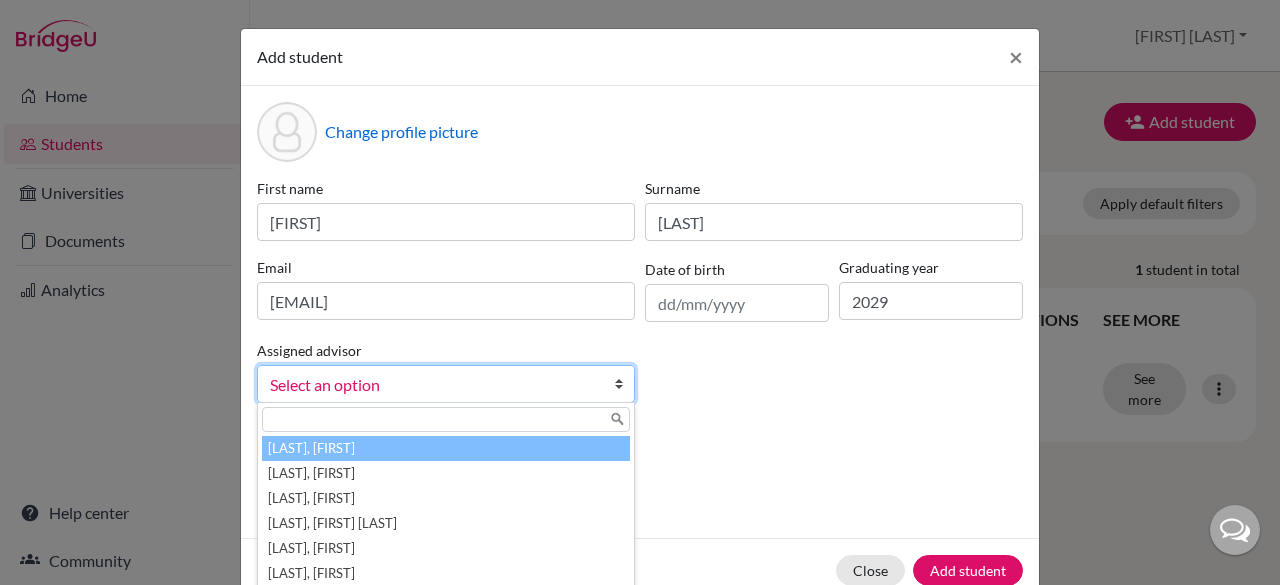 click on "Select an option" at bounding box center [433, 385] 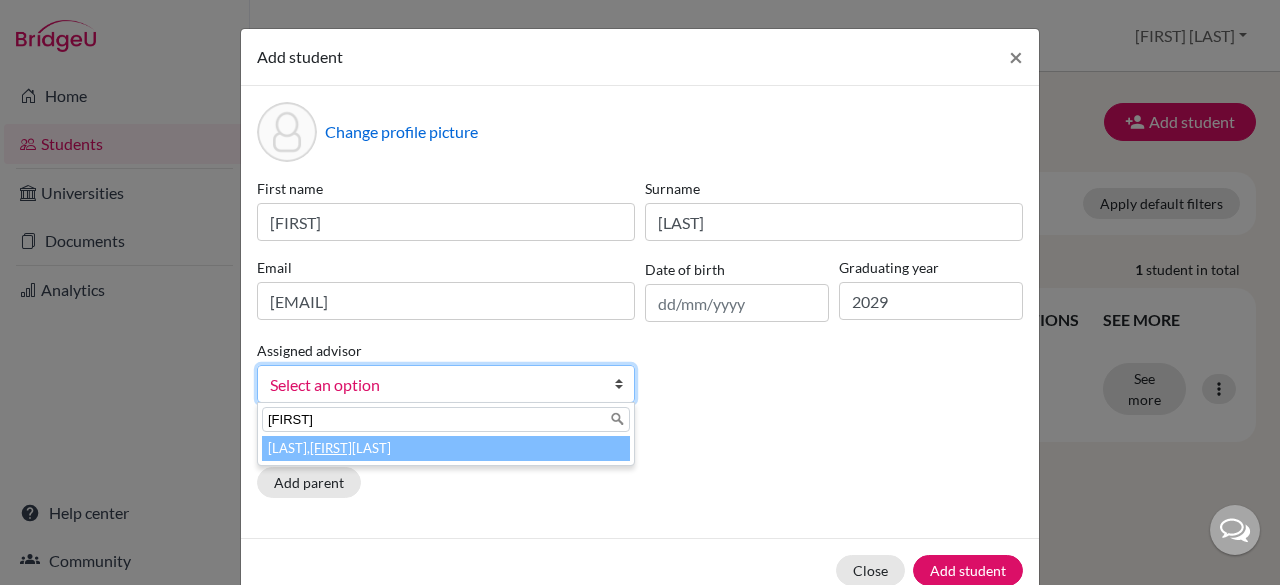 type on "[FIRST]" 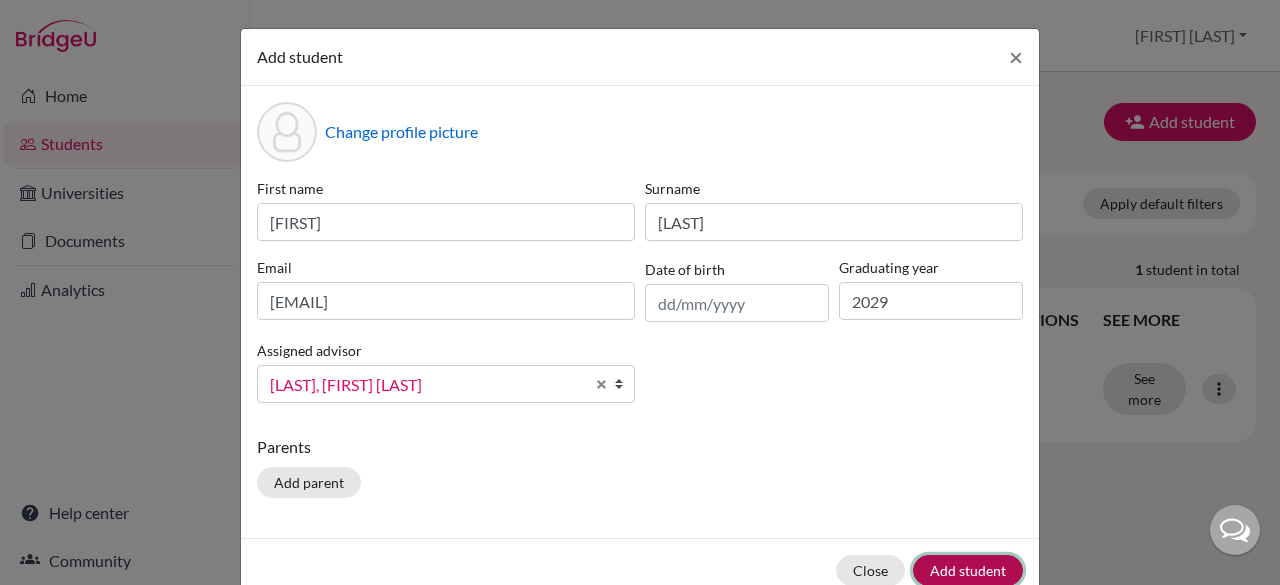 click on "Add student" at bounding box center (968, 570) 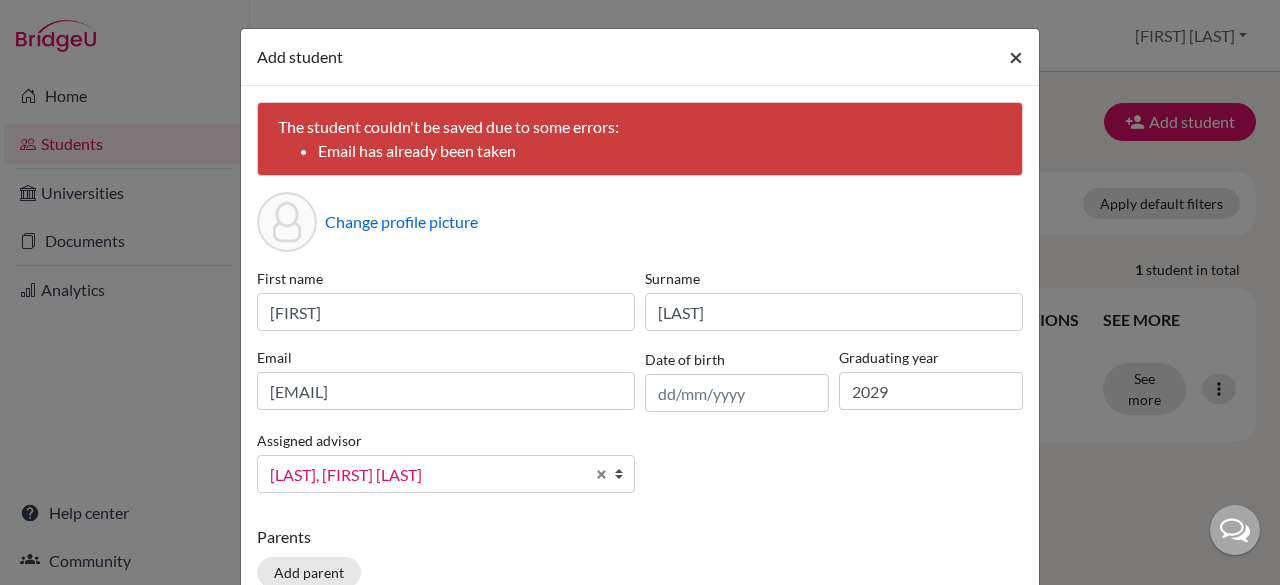click on "×" at bounding box center [1016, 56] 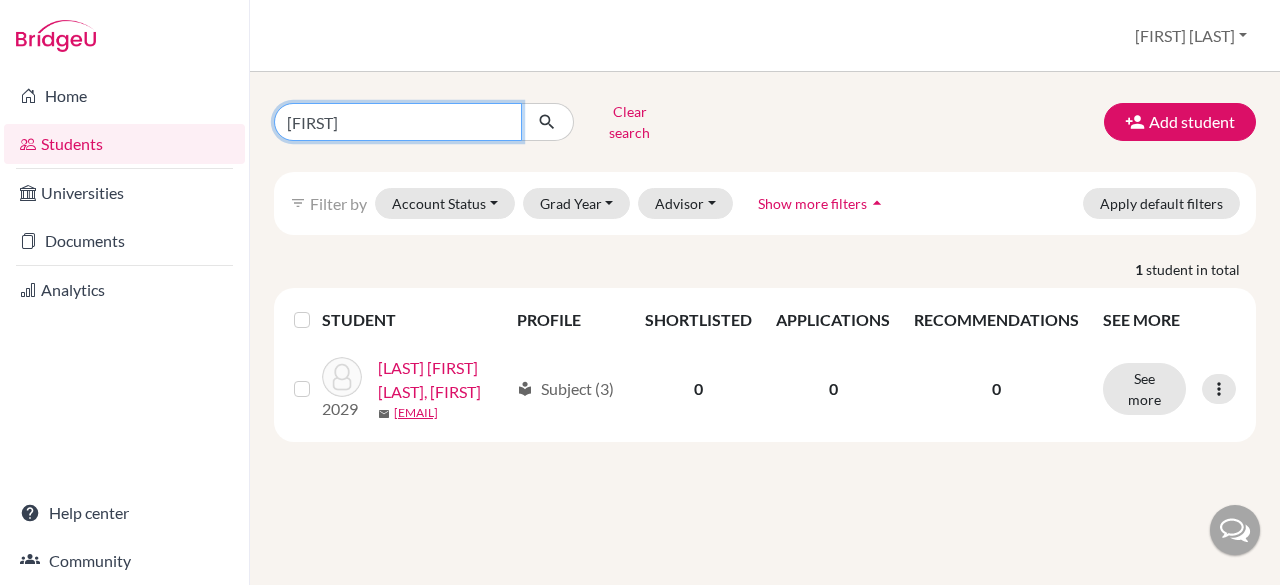 click on "[FIRST]" at bounding box center (398, 122) 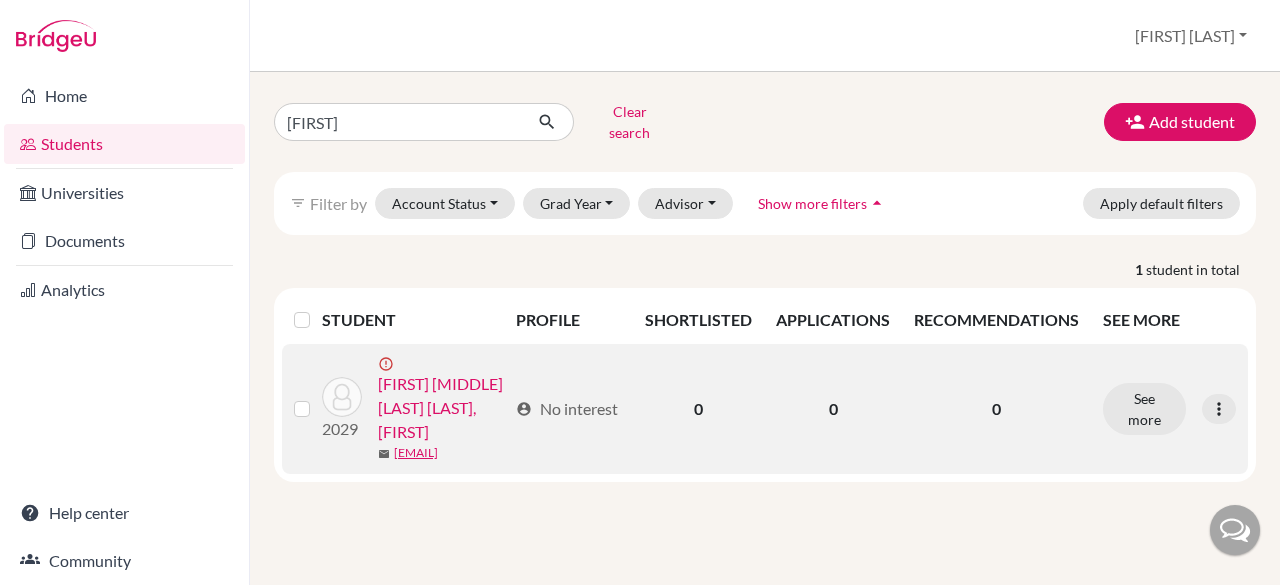 click on "[FIRST] [MIDDLE] [LAST] [LAST], [FIRST]" at bounding box center (442, 408) 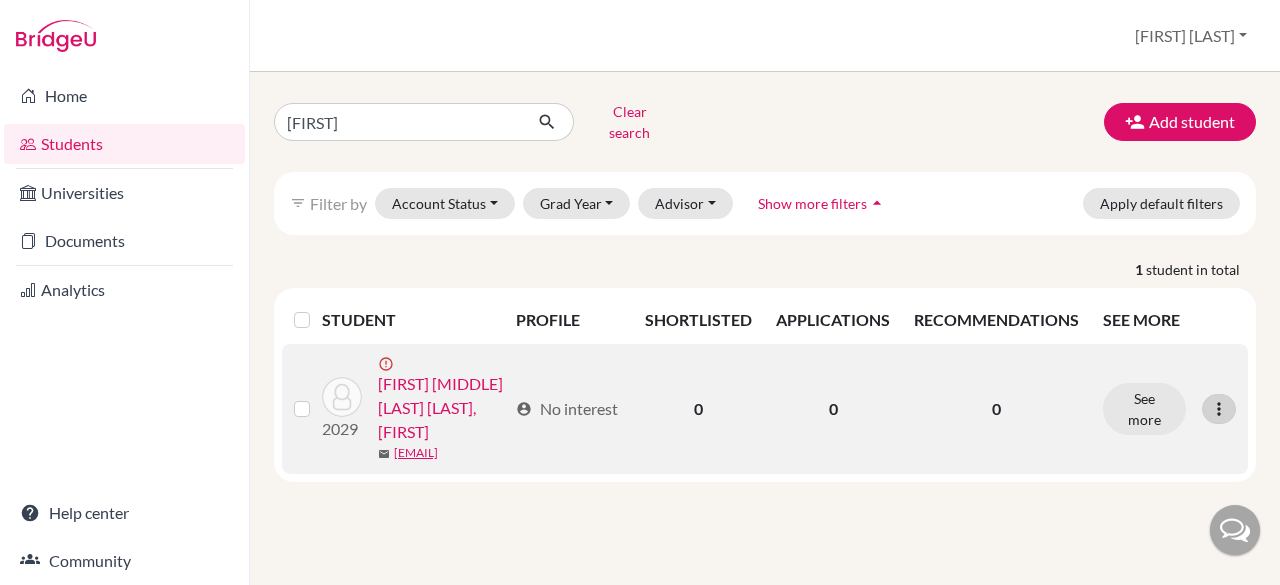click at bounding box center (1219, 409) 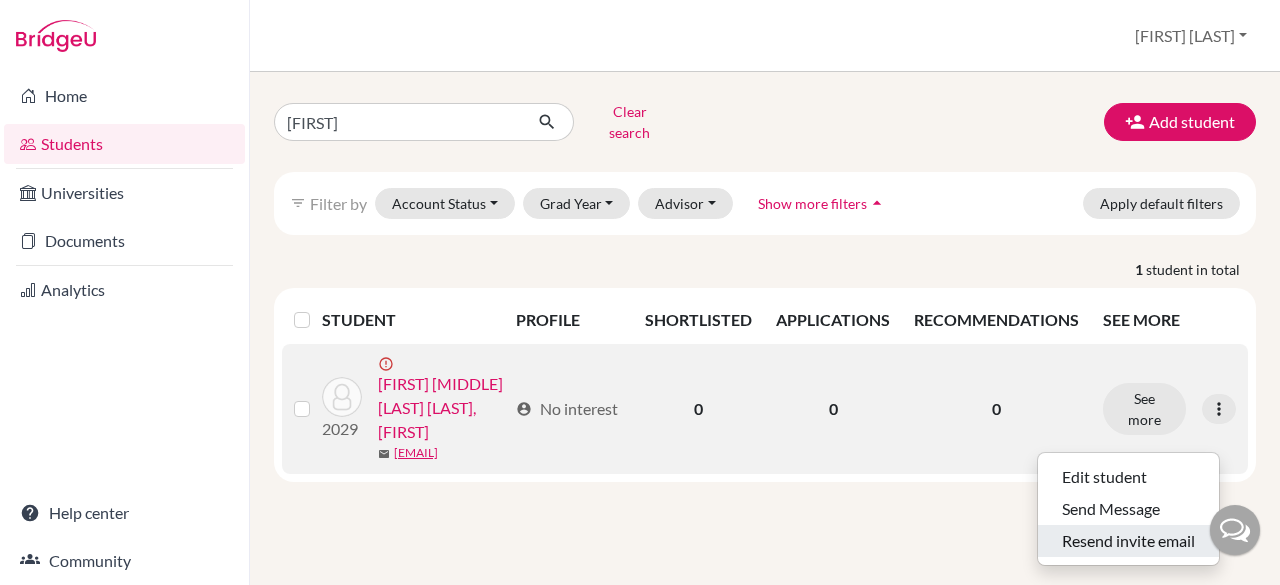 click on "Resend invite email" at bounding box center [1128, 541] 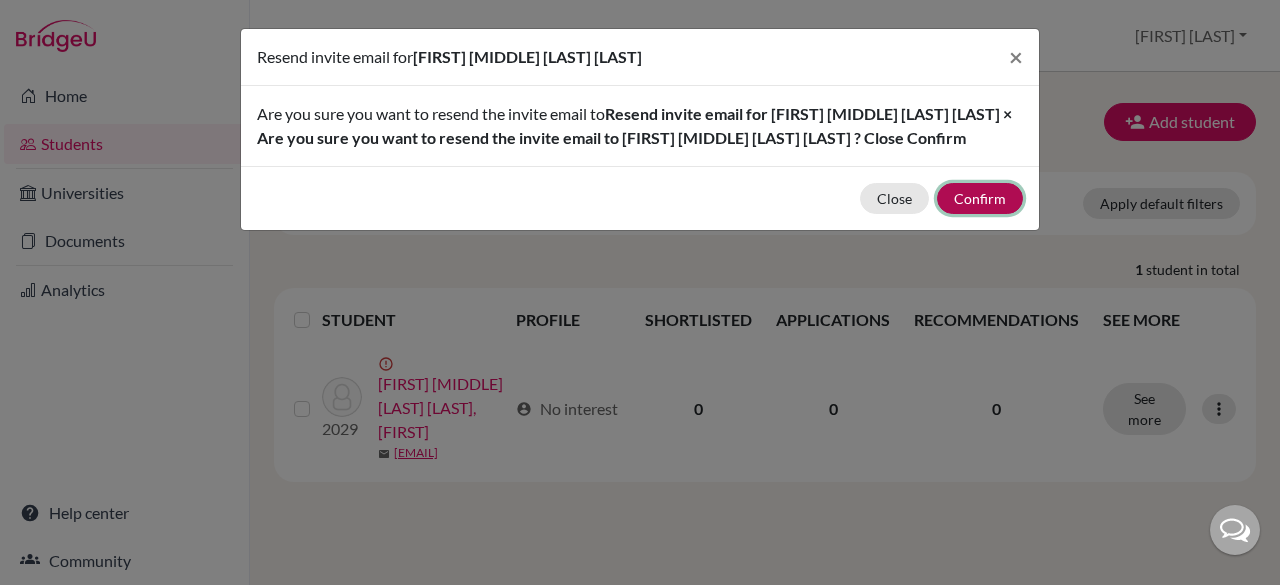 click on "Confirm" at bounding box center [980, 198] 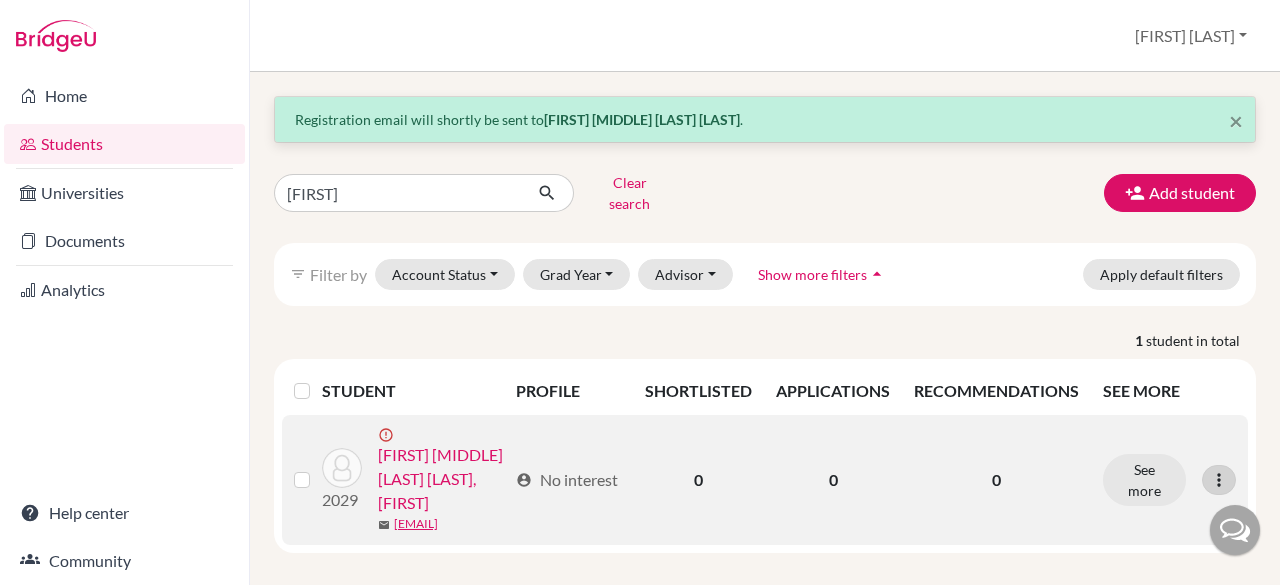 click at bounding box center [1219, 480] 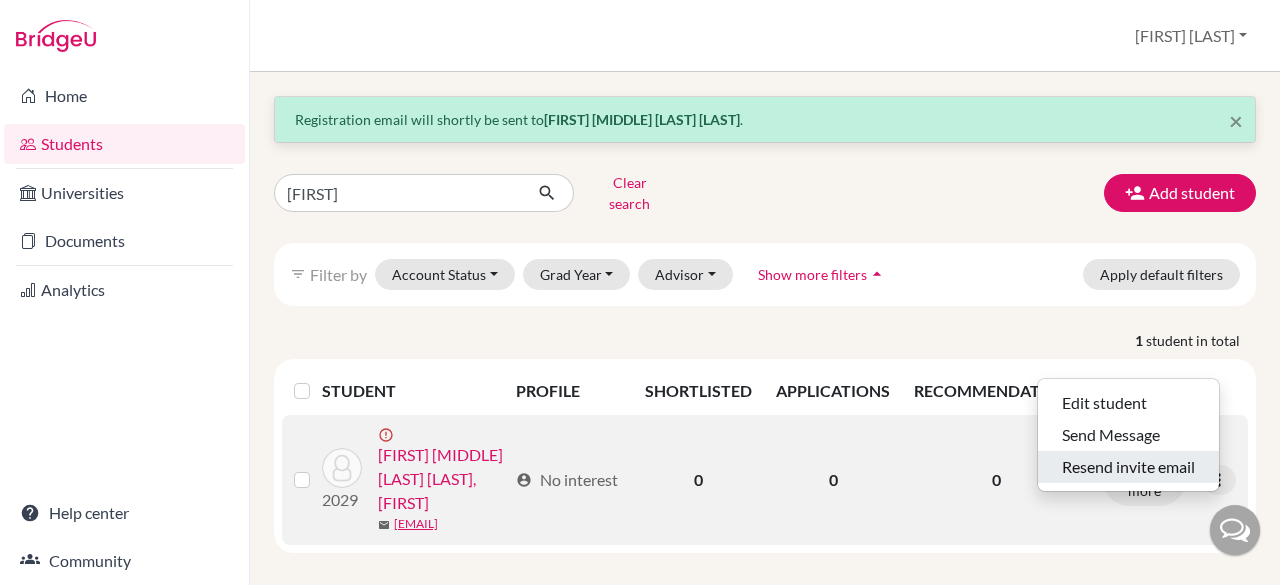 click on "Resend invite email" at bounding box center [1128, 467] 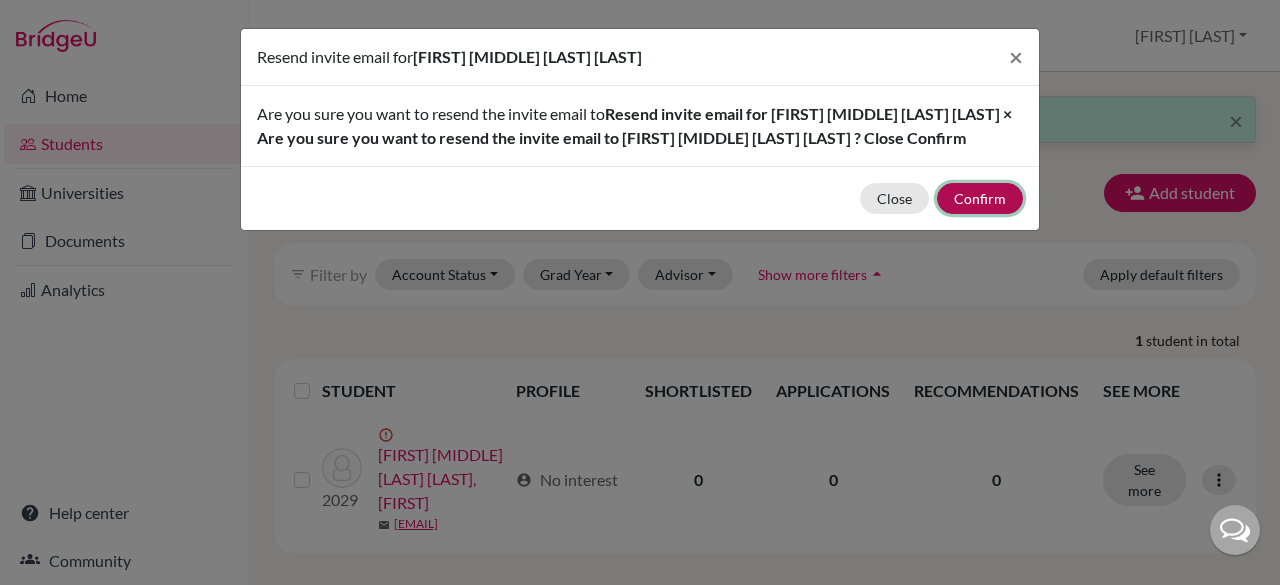 click on "Confirm" at bounding box center (980, 198) 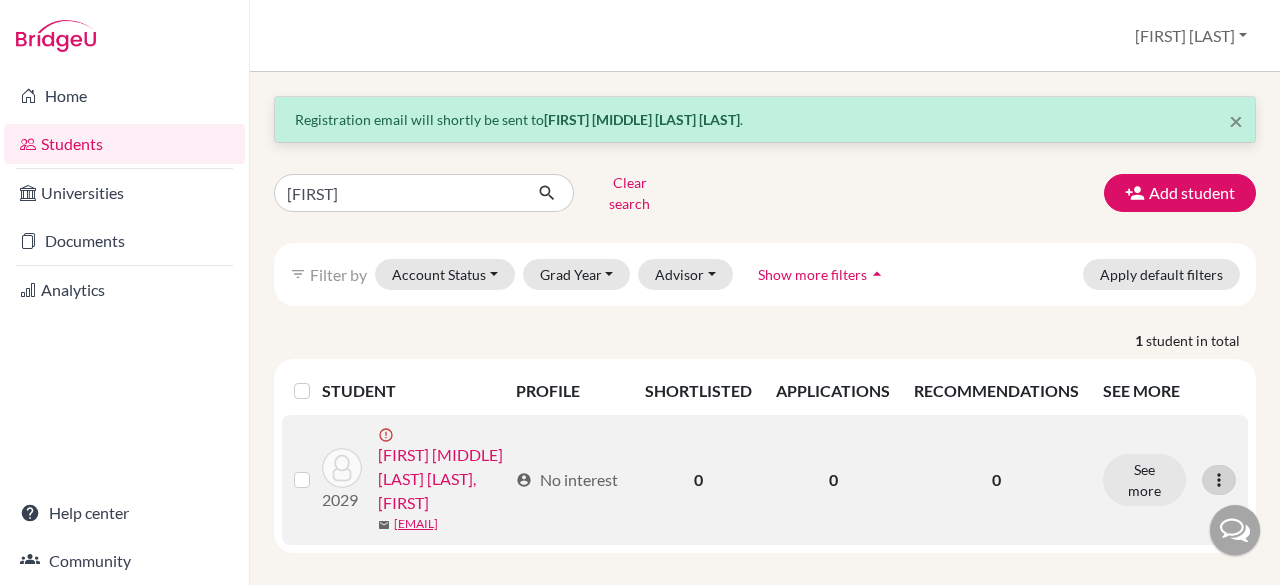click at bounding box center (1219, 480) 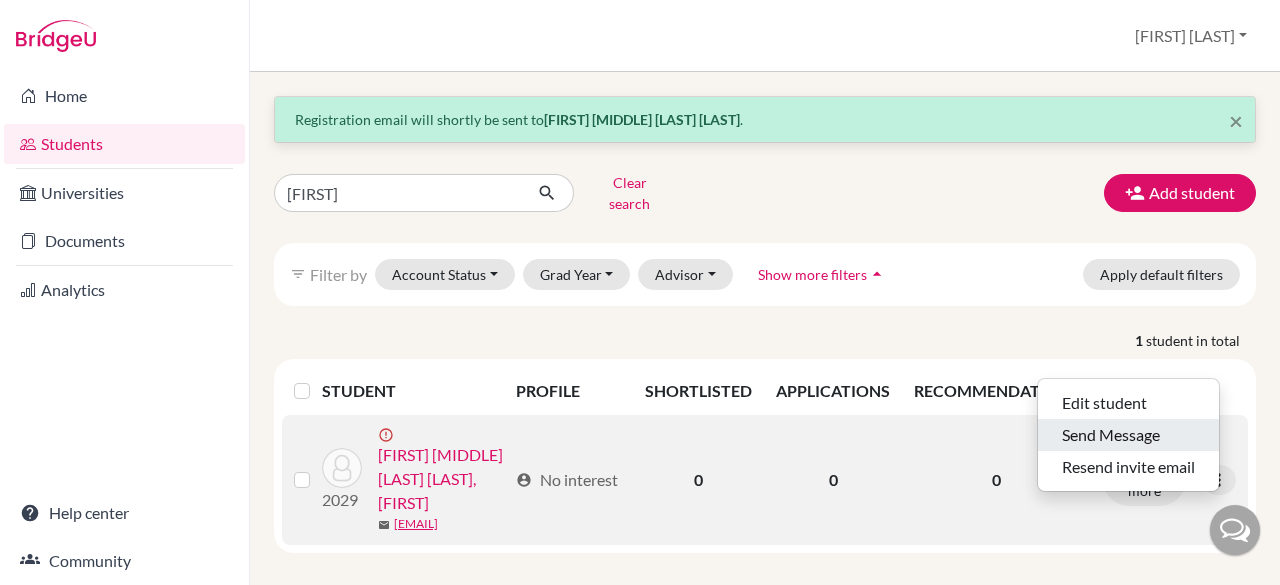 click on "Send Message" at bounding box center [1128, 435] 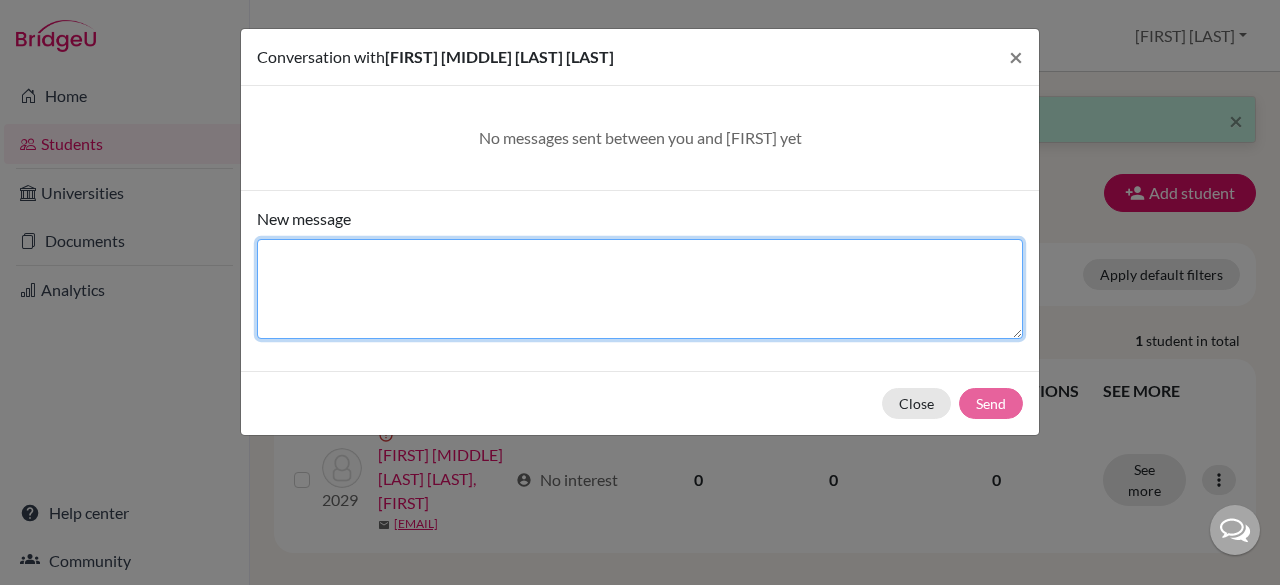 click on "New message" at bounding box center (640, 289) 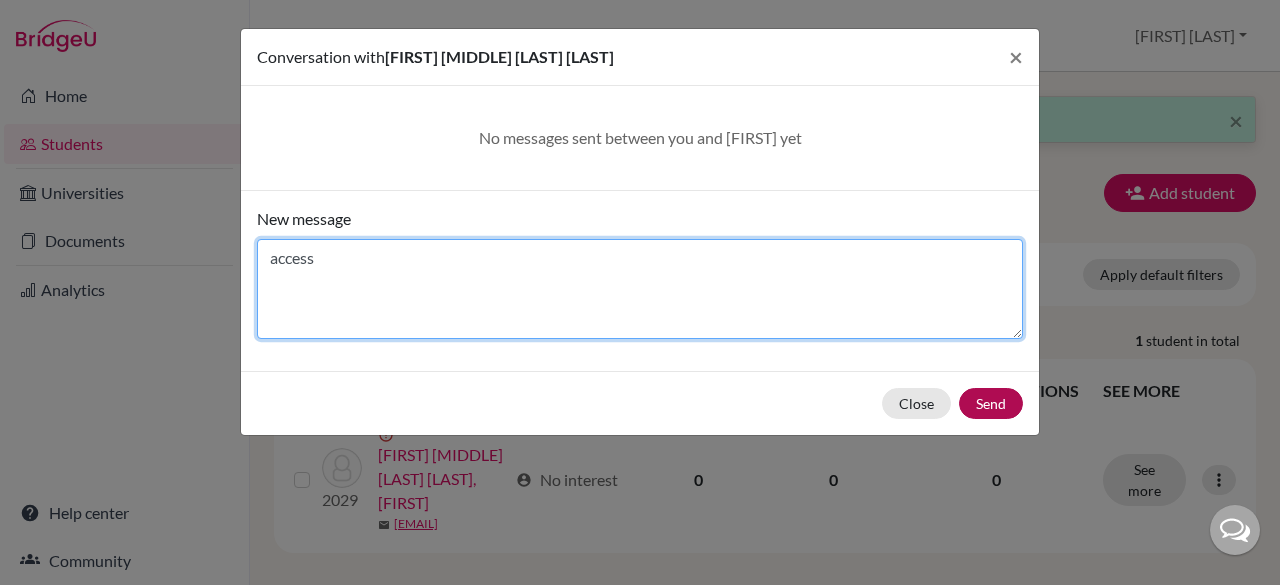 type on "access" 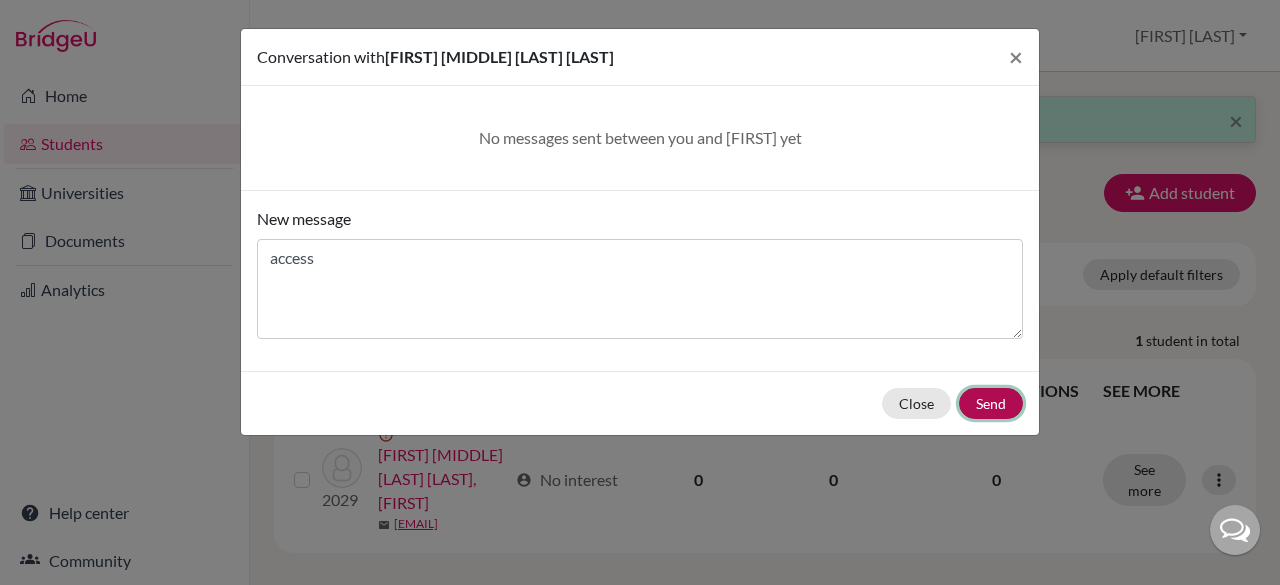 click on "Send" at bounding box center [991, 403] 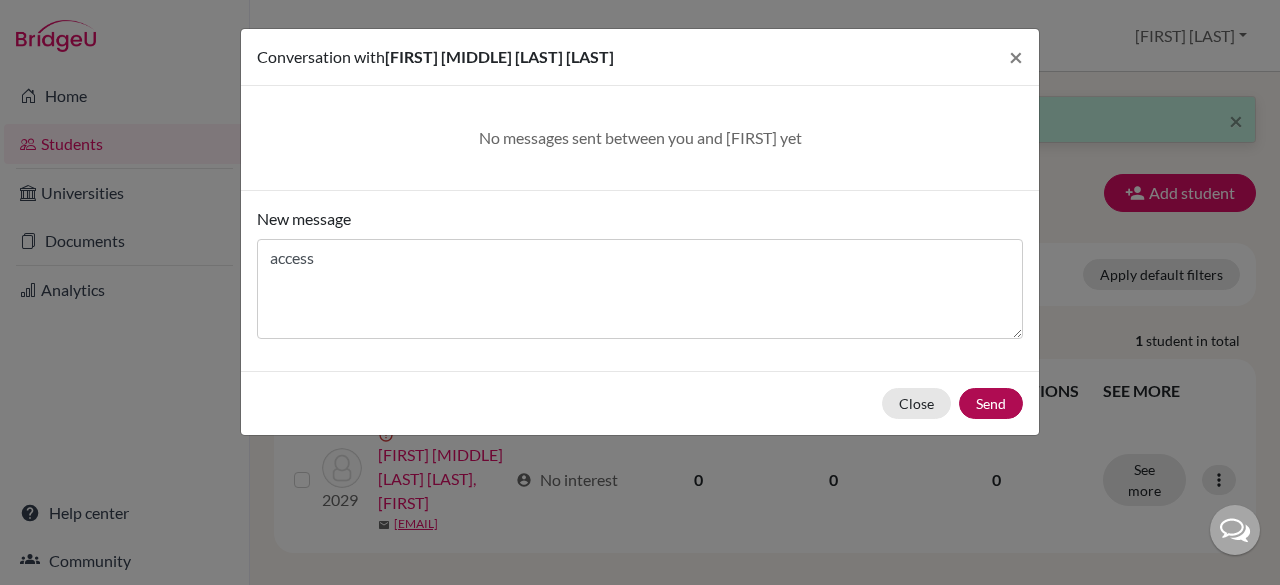 type 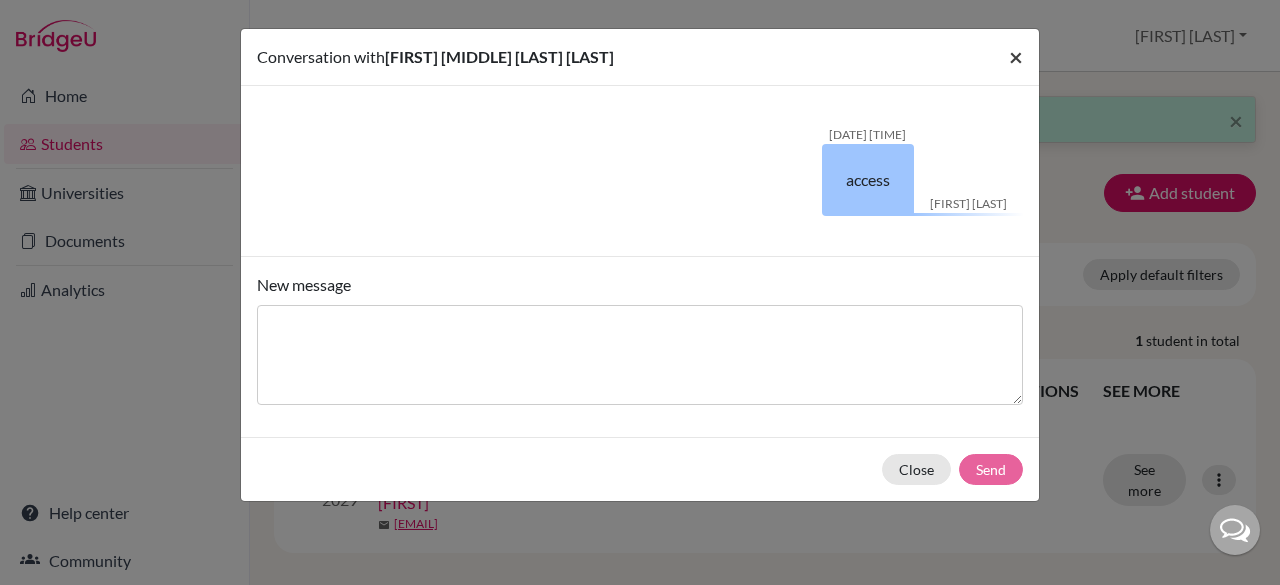 click on "×" at bounding box center [1016, 56] 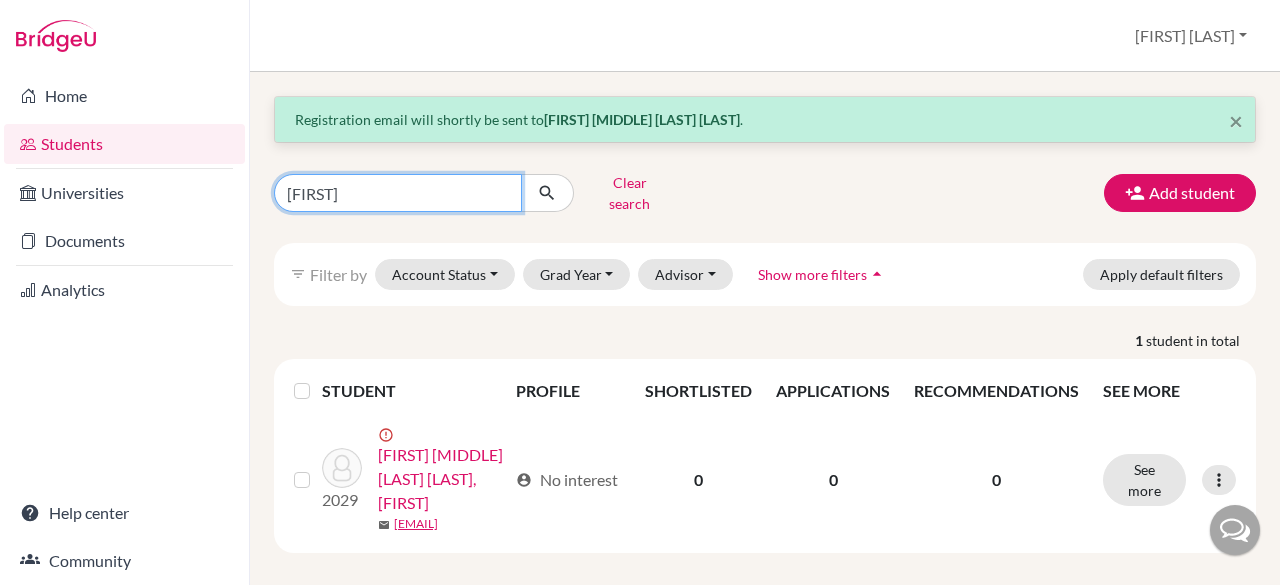 click on "[FIRST]" at bounding box center (398, 193) 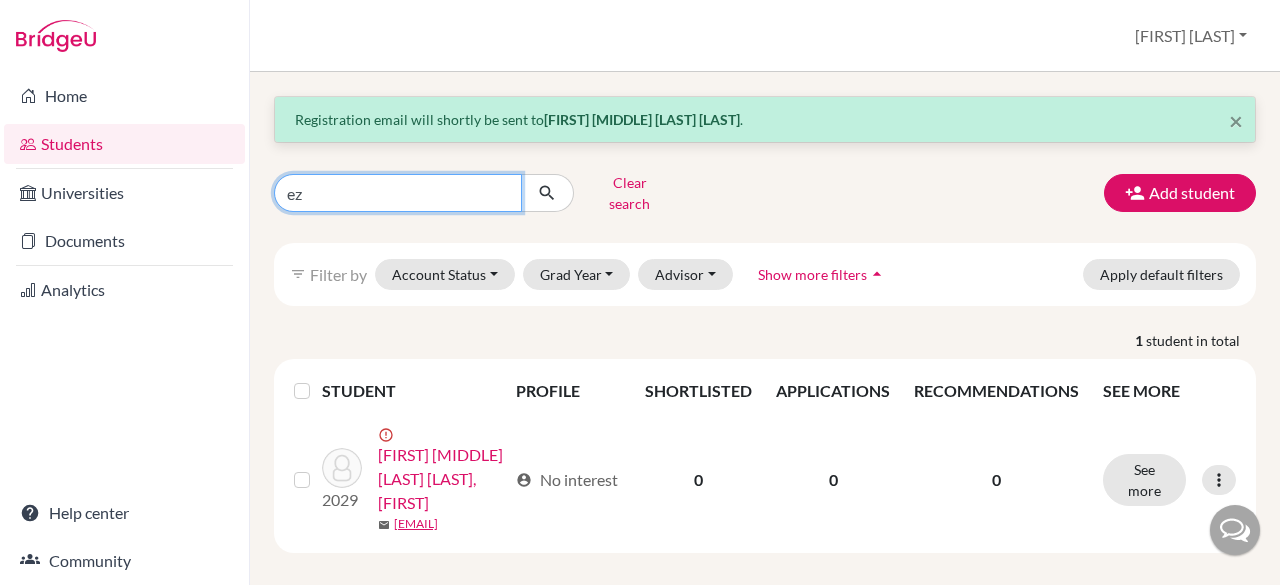 type on "e" 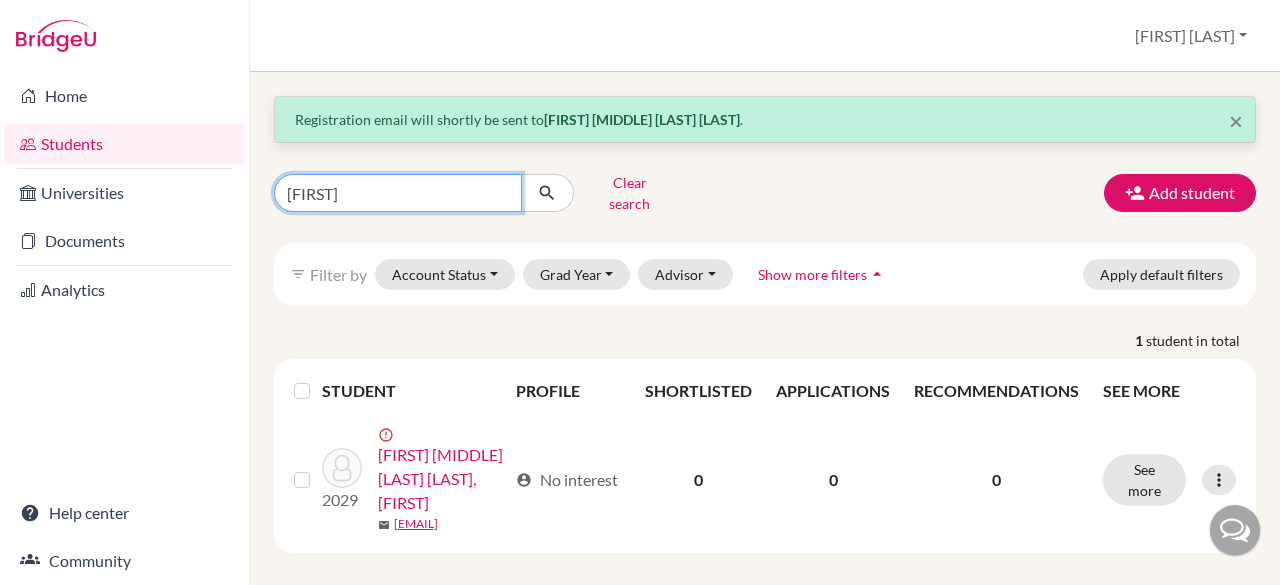 type on "[FIRST]" 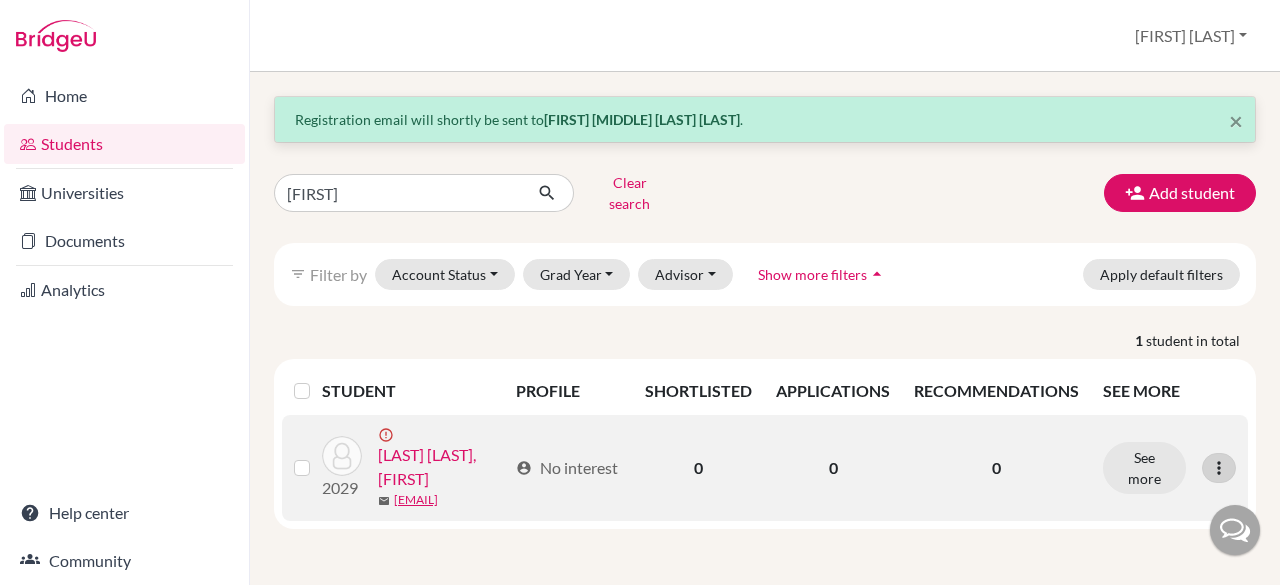 click at bounding box center [1219, 468] 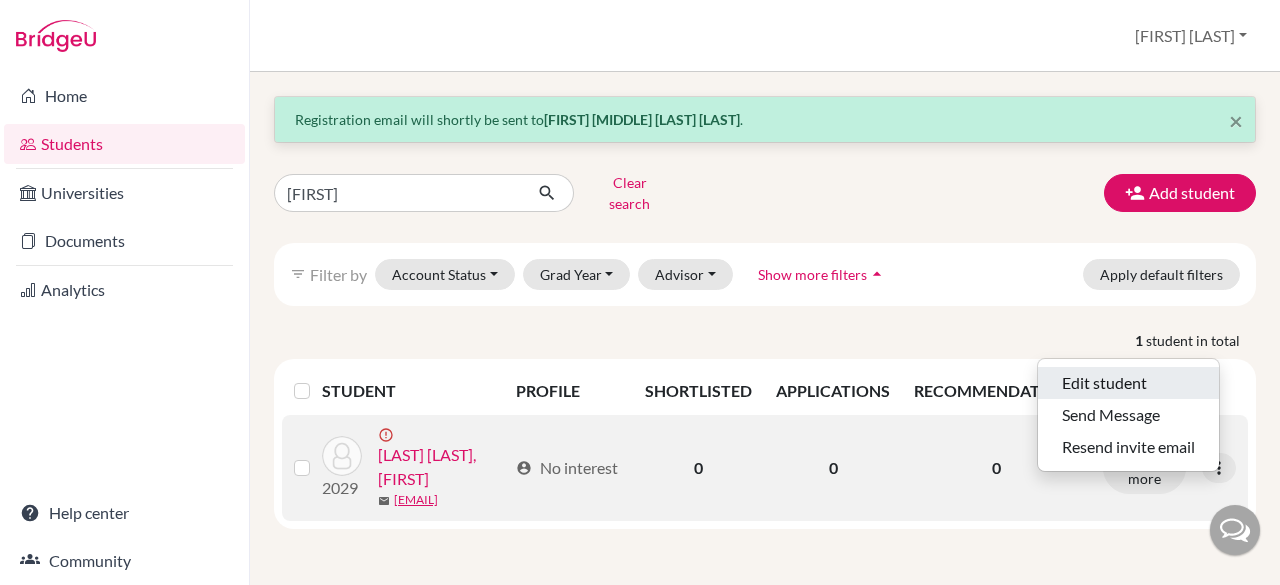 click on "Edit student" at bounding box center (1128, 383) 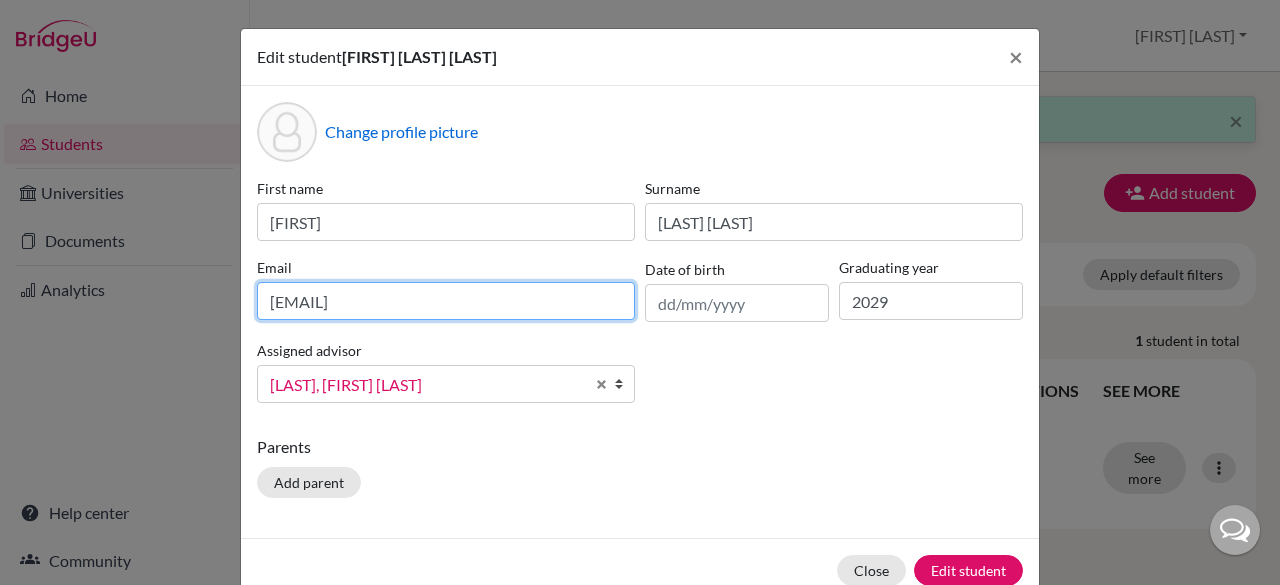 click on "[EMAIL]" at bounding box center (446, 301) 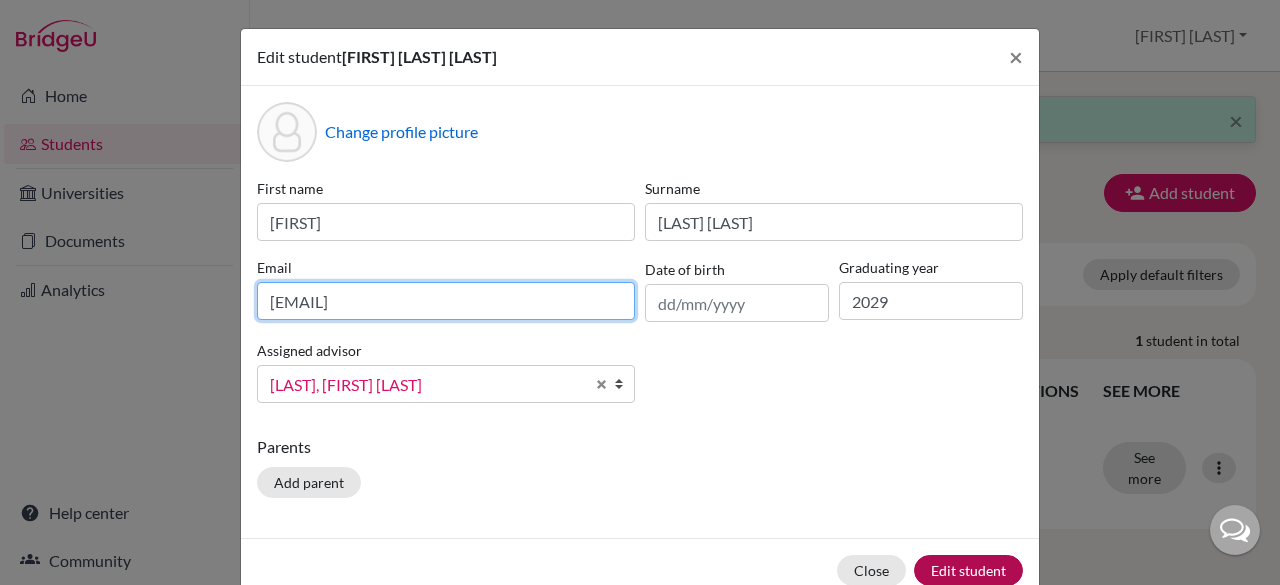 type on "[EMAIL]" 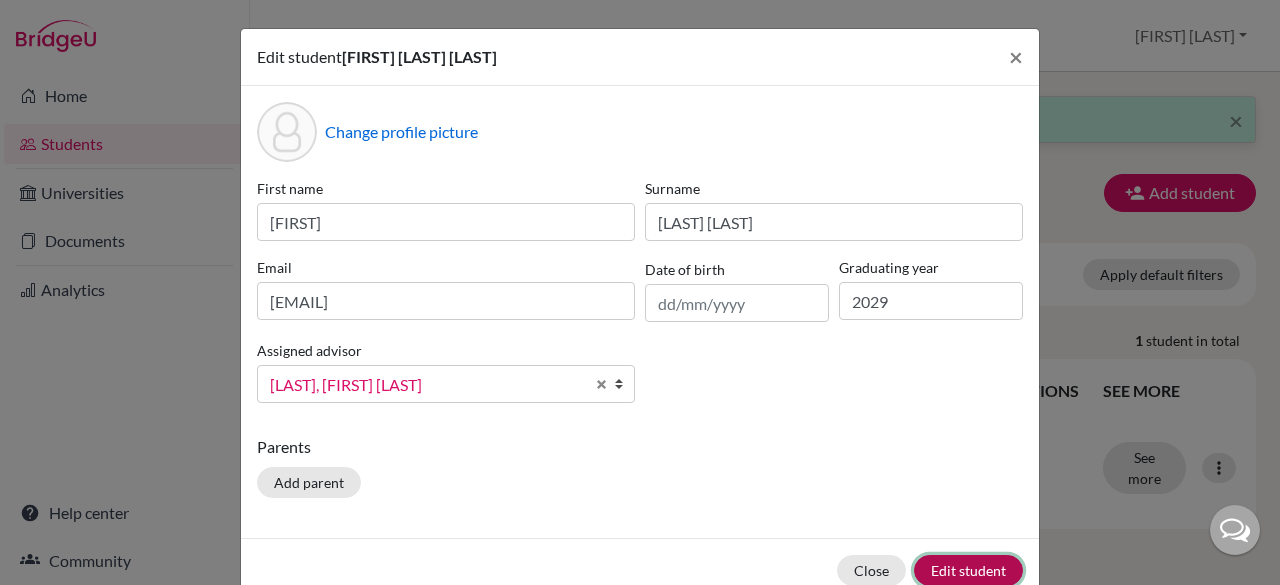 click on "Edit student" at bounding box center [968, 570] 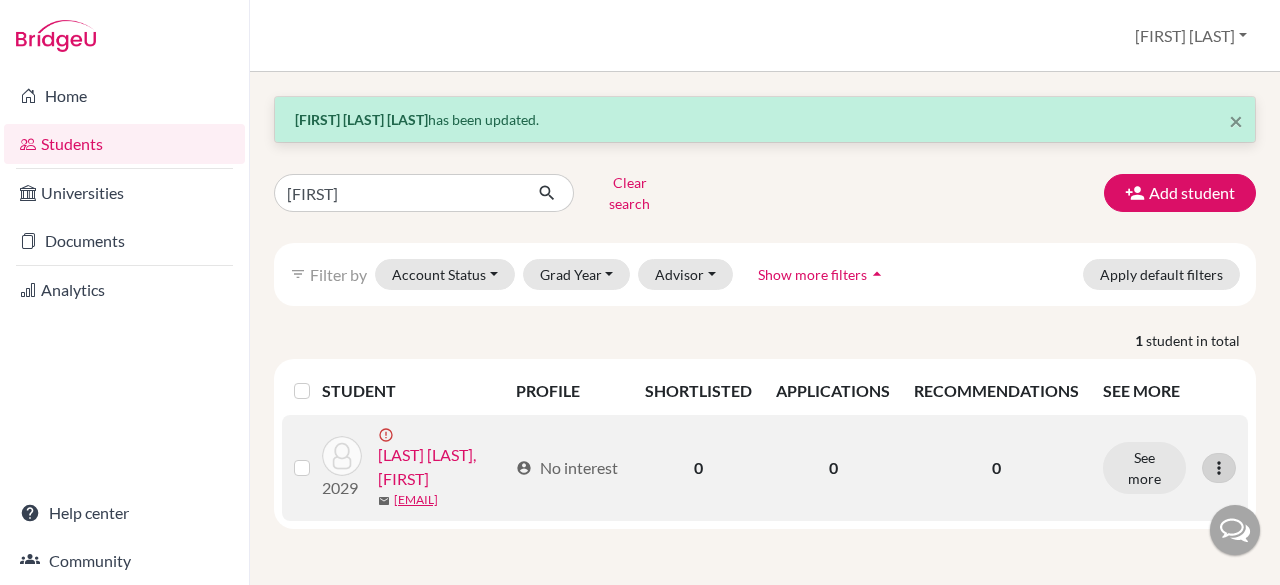 click at bounding box center [1219, 468] 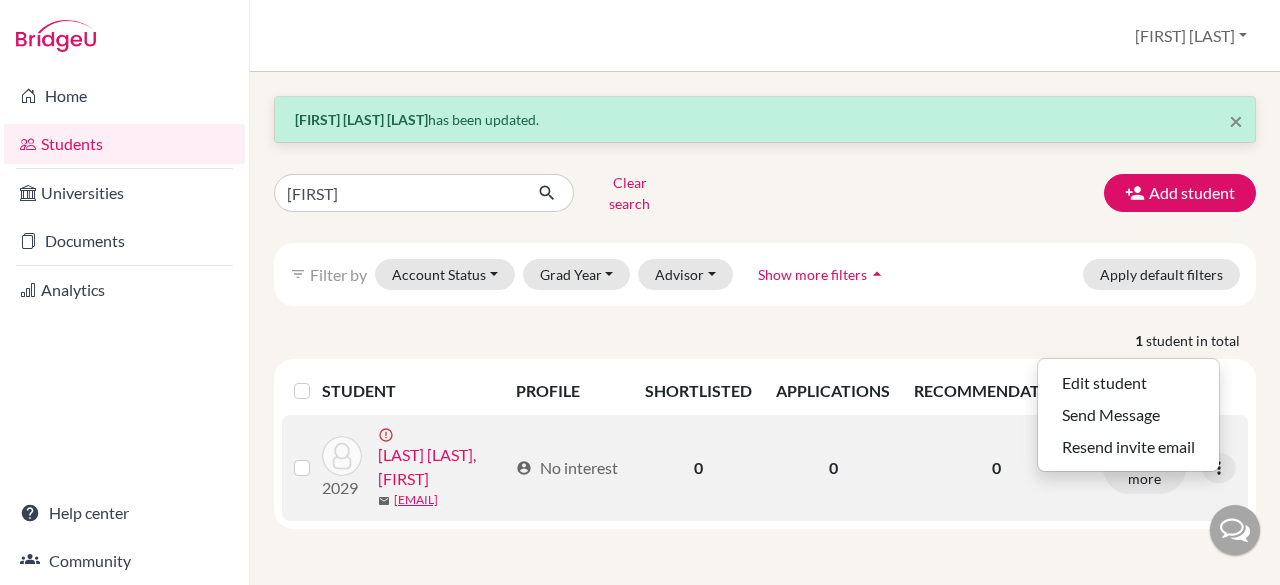 click on "Edit student Send Message Resend invite email" at bounding box center [1128, 415] 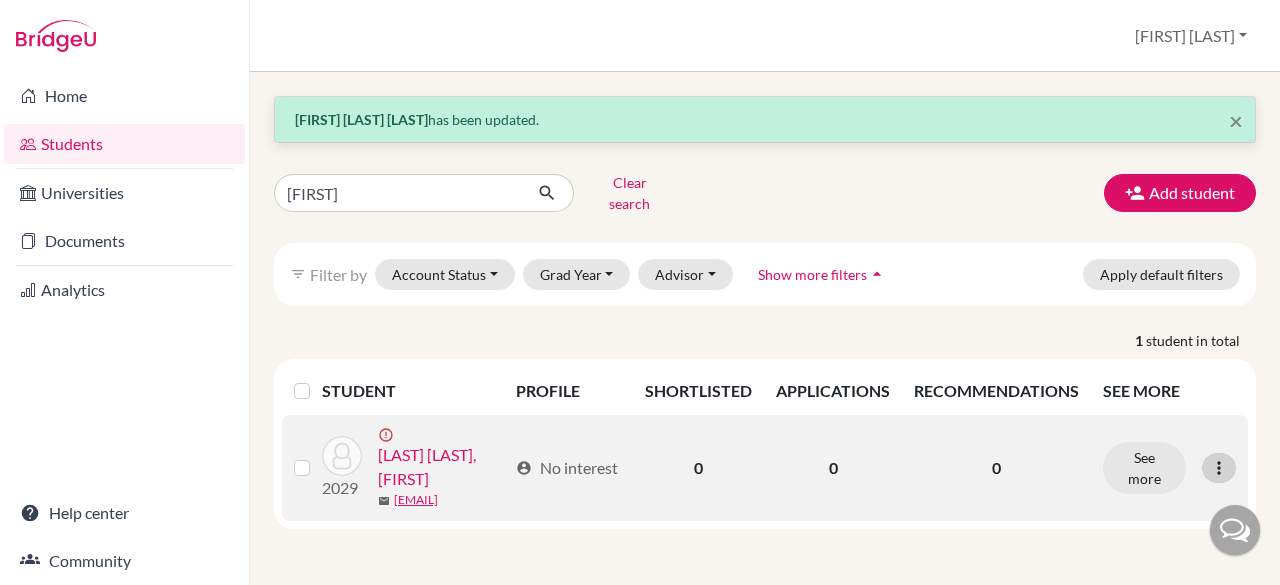 click at bounding box center (1219, 468) 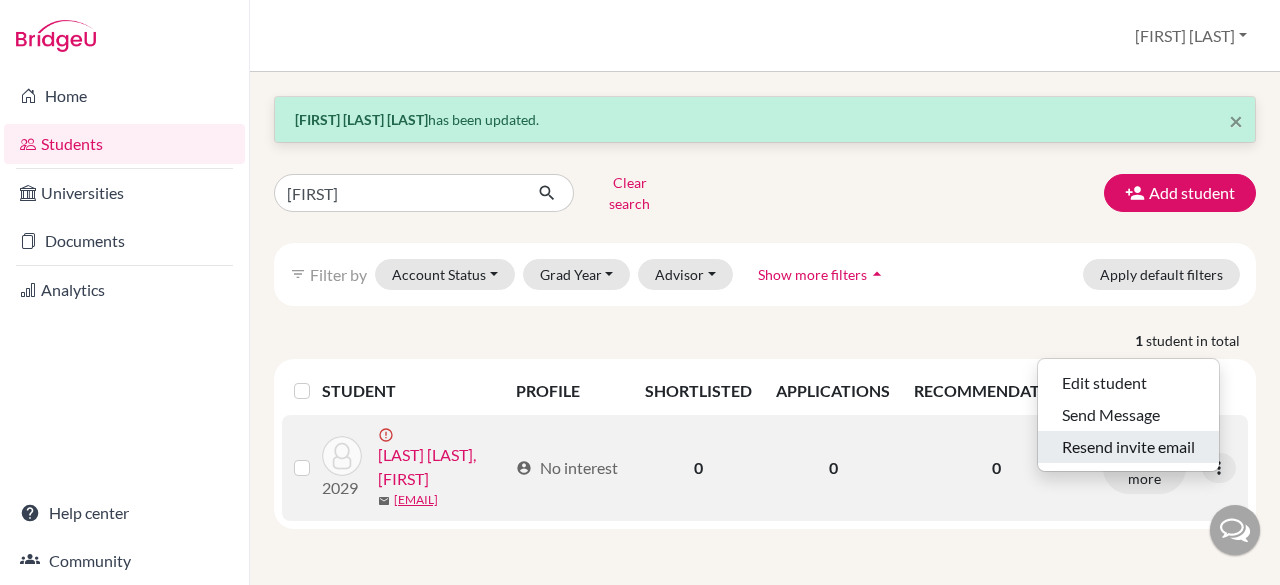 click on "Resend invite email" at bounding box center [1128, 447] 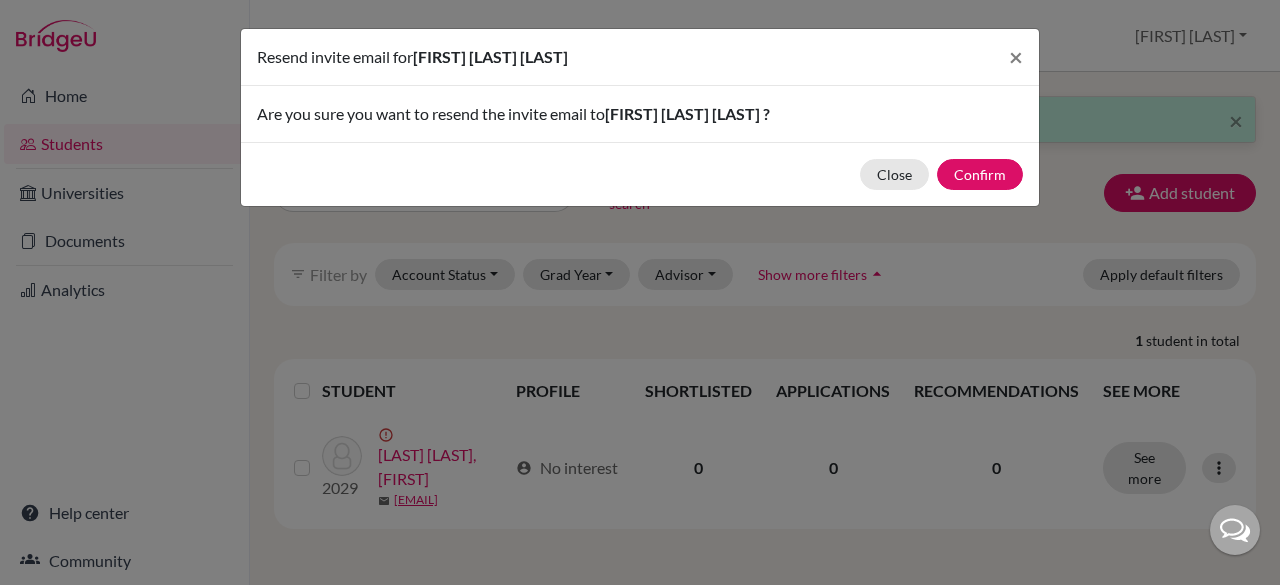 click on "Close Confirm" at bounding box center (640, 174) 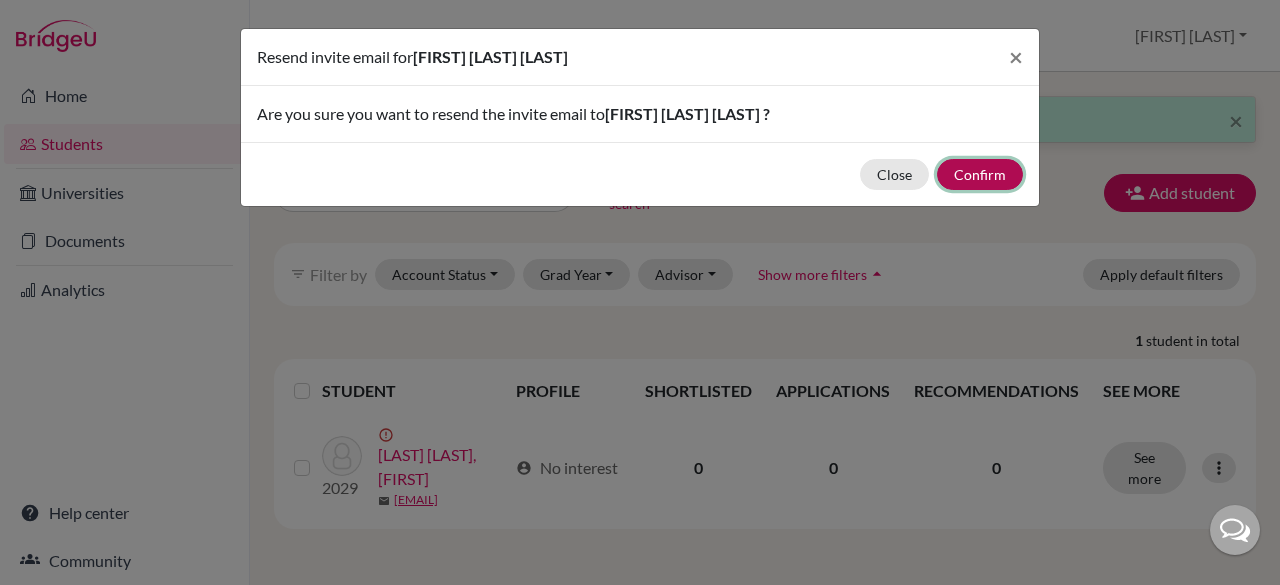 click on "Confirm" at bounding box center (980, 174) 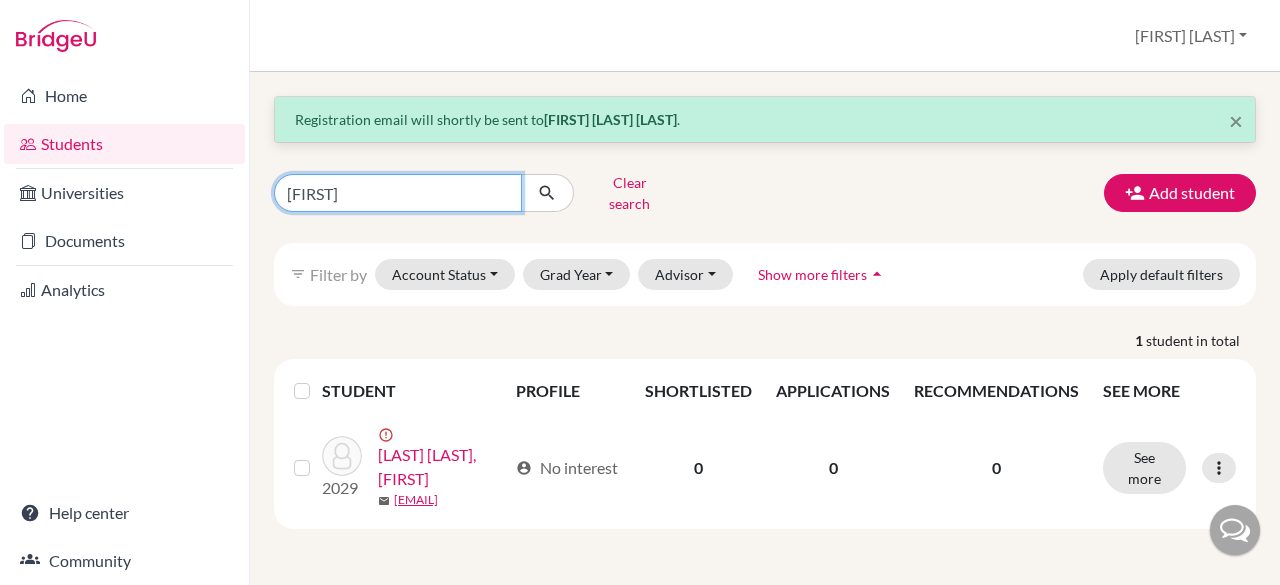 click on "[FIRST]" at bounding box center [398, 193] 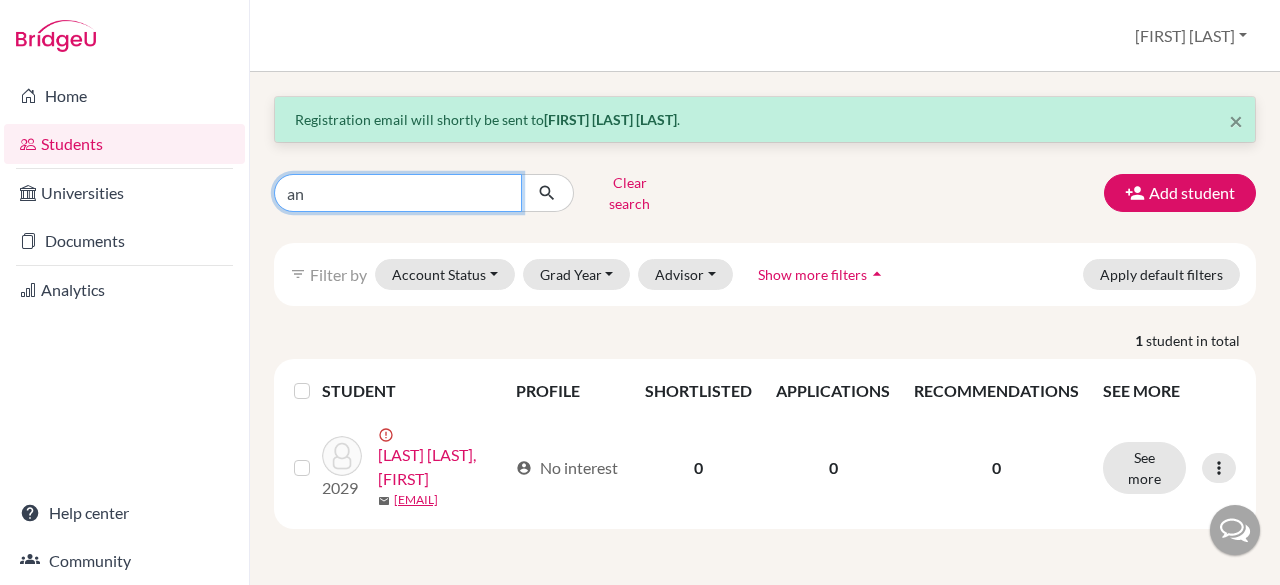 type on "a" 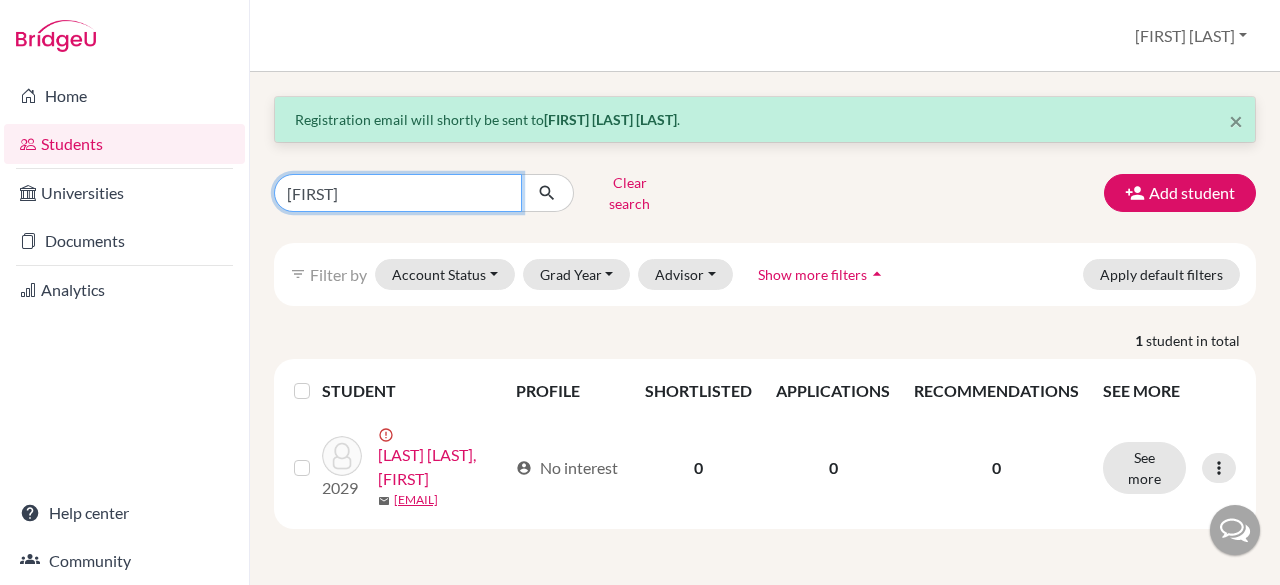 type on "[FIRST]" 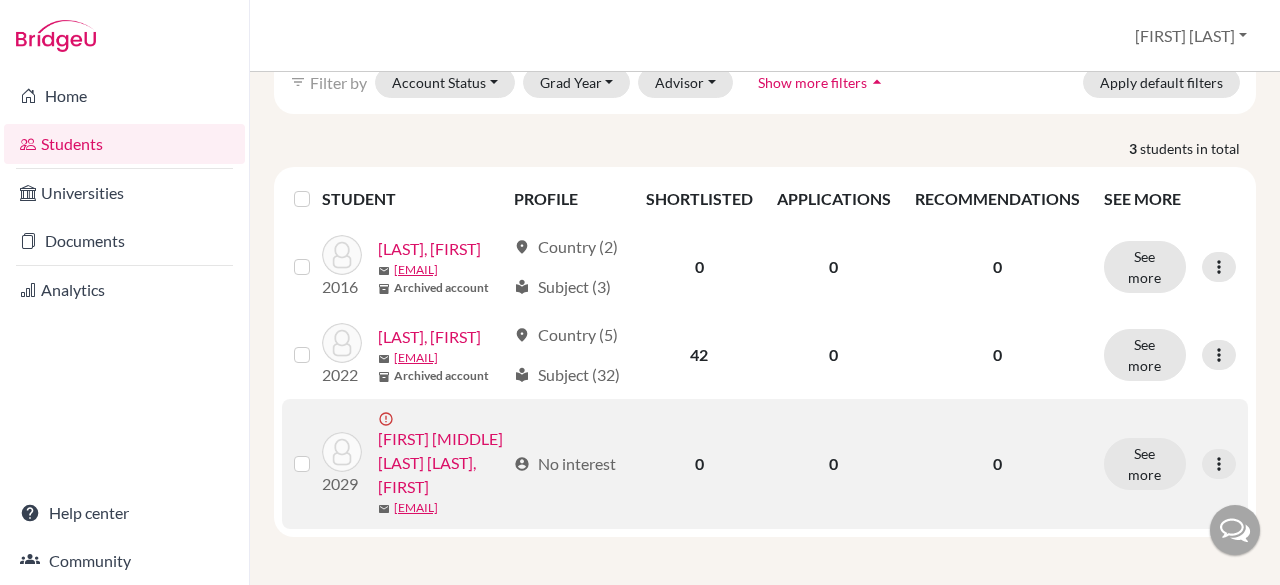scroll, scrollTop: 348, scrollLeft: 0, axis: vertical 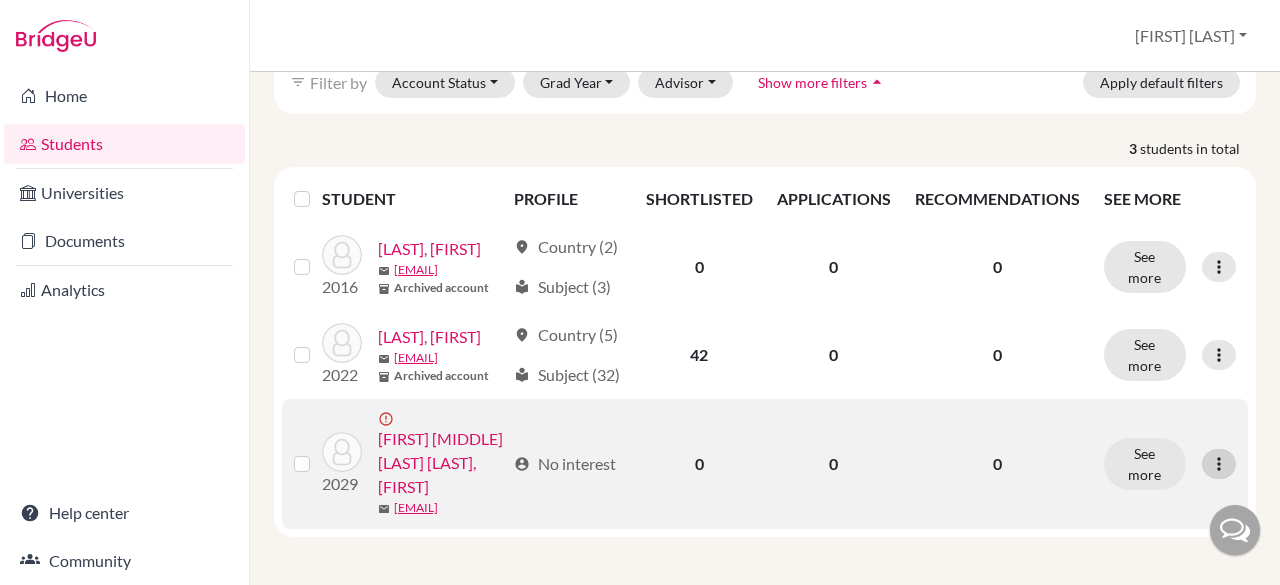 click at bounding box center [1219, 464] 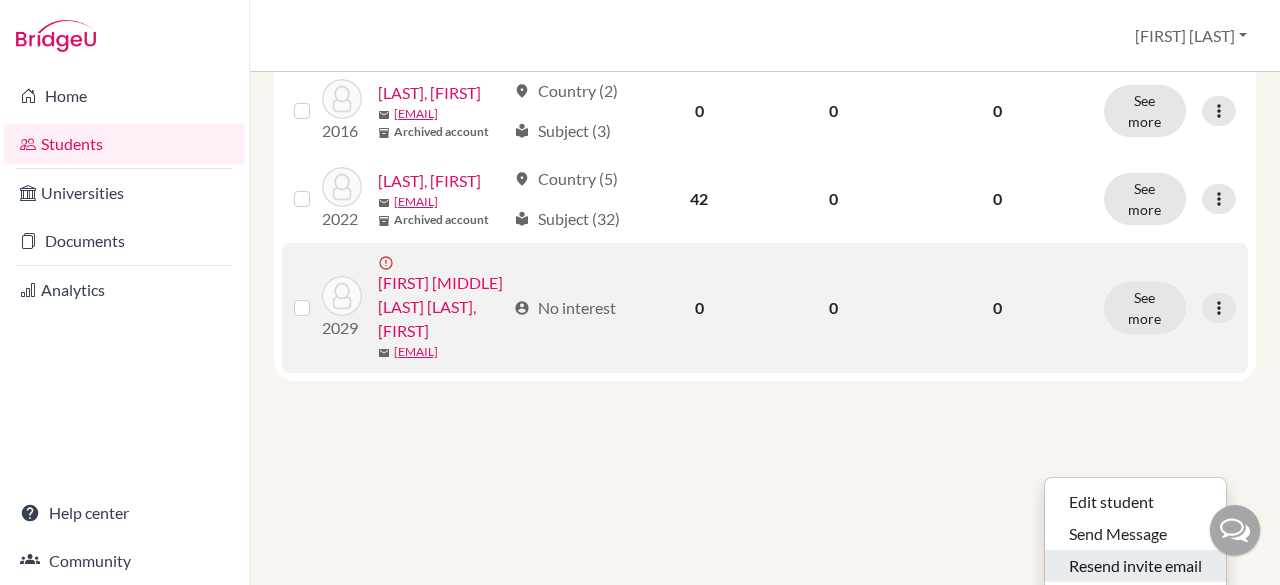click on "Resend invite email" at bounding box center [1135, 566] 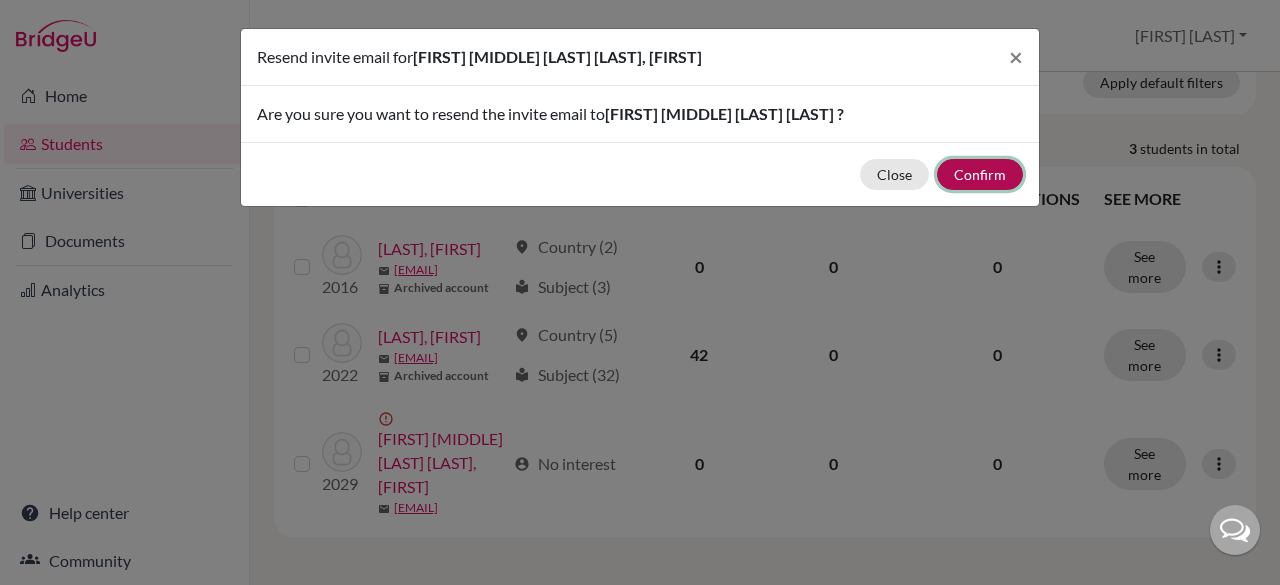 click on "Confirm" at bounding box center (980, 174) 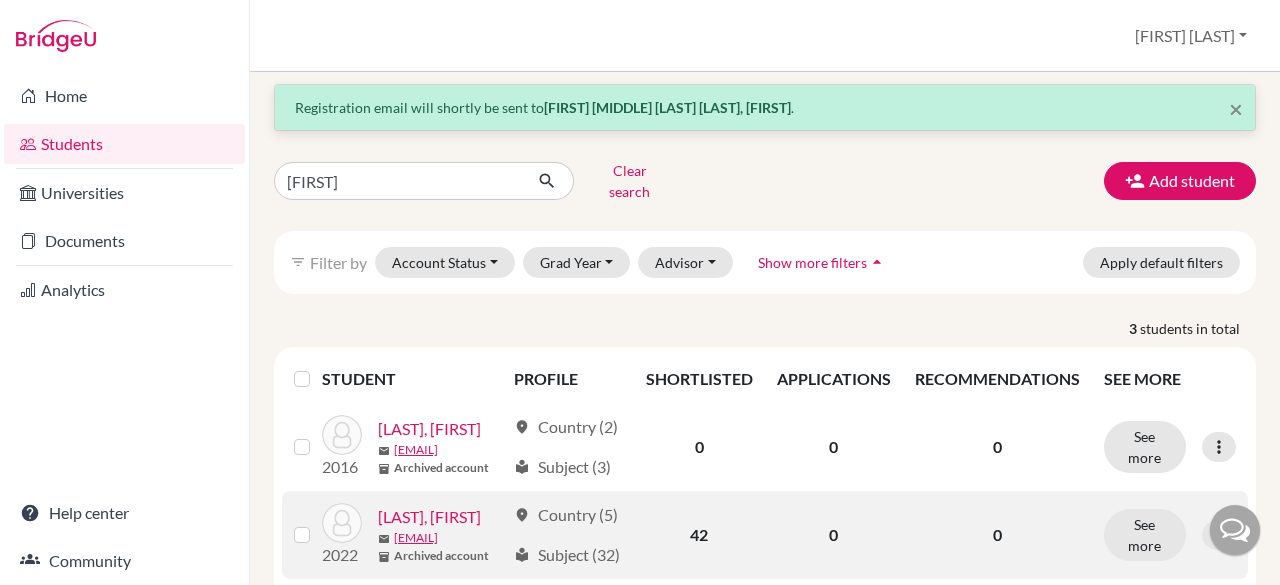 scroll, scrollTop: 0, scrollLeft: 0, axis: both 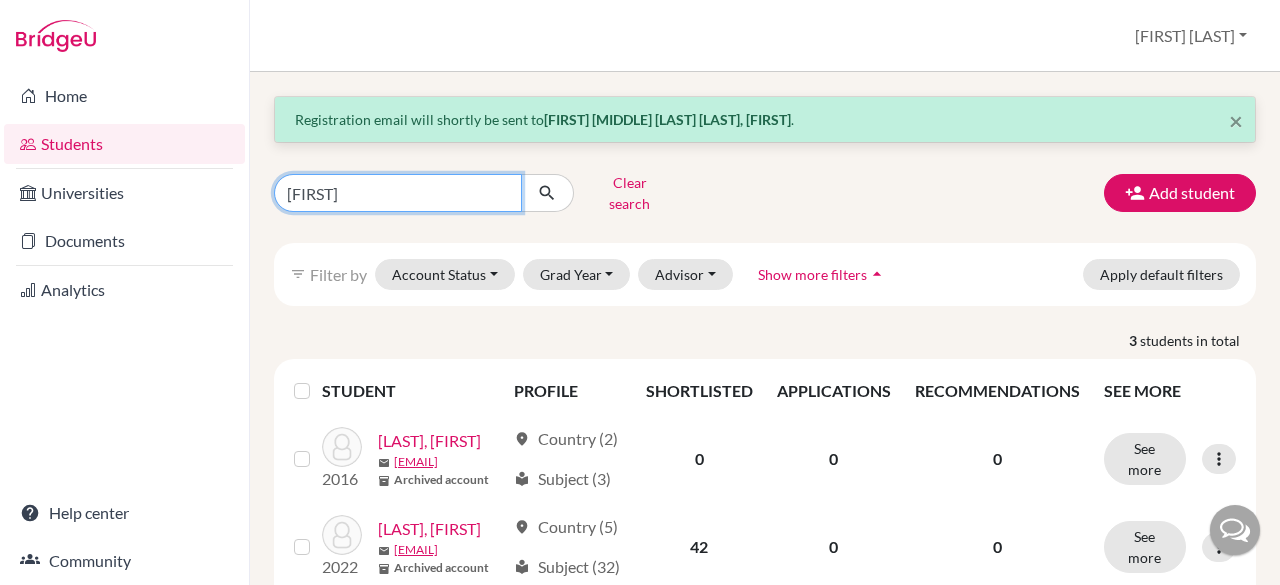 click on "[FIRST]" at bounding box center (398, 193) 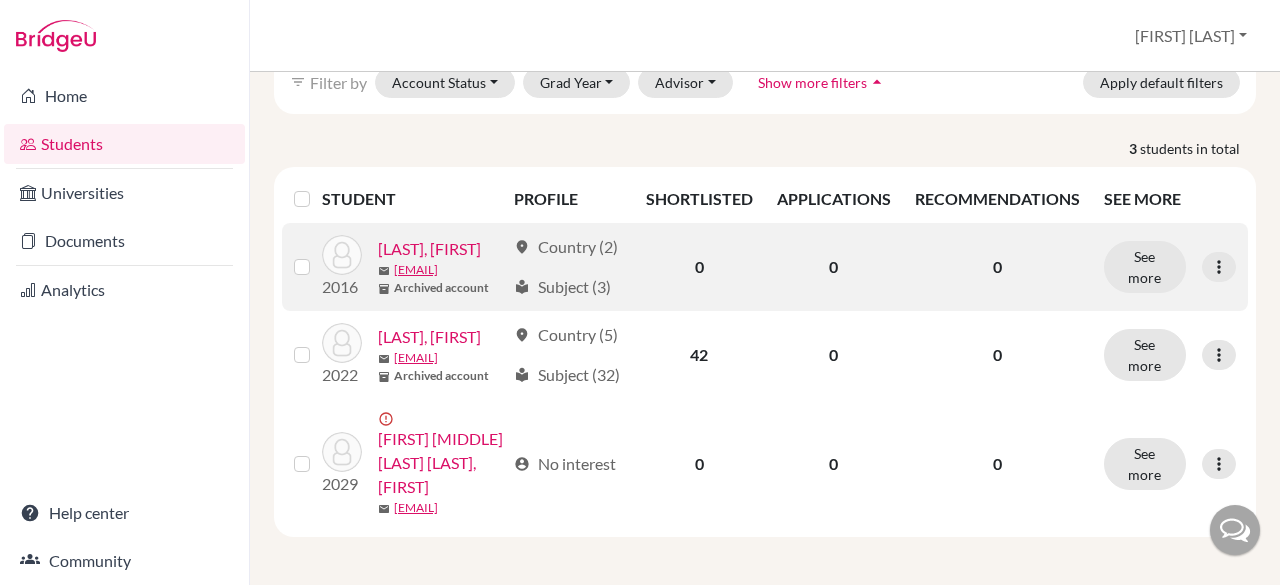 scroll, scrollTop: 348, scrollLeft: 0, axis: vertical 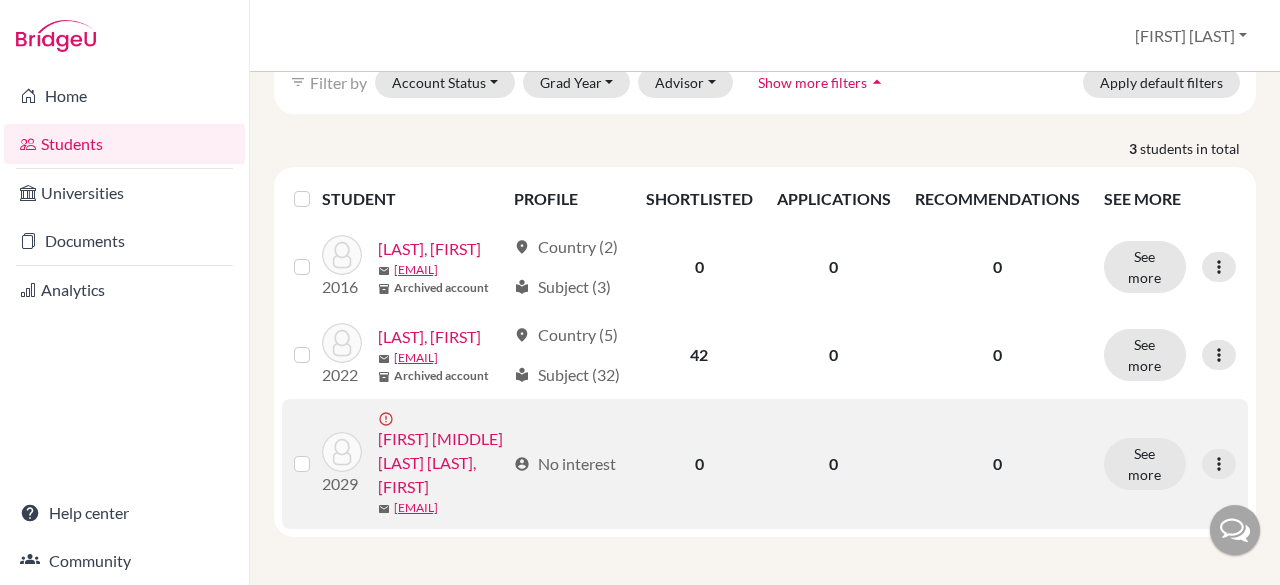 click on "[FIRST] [MIDDLE] [LAST] [LAST], [FIRST]" at bounding box center (441, 463) 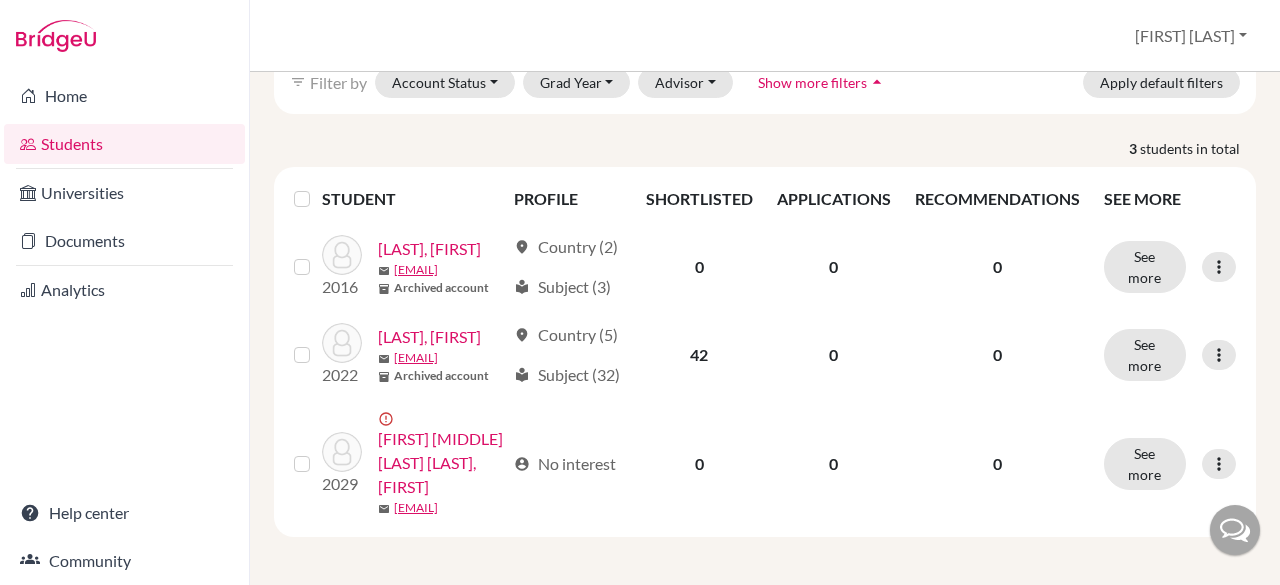 scroll, scrollTop: 0, scrollLeft: 0, axis: both 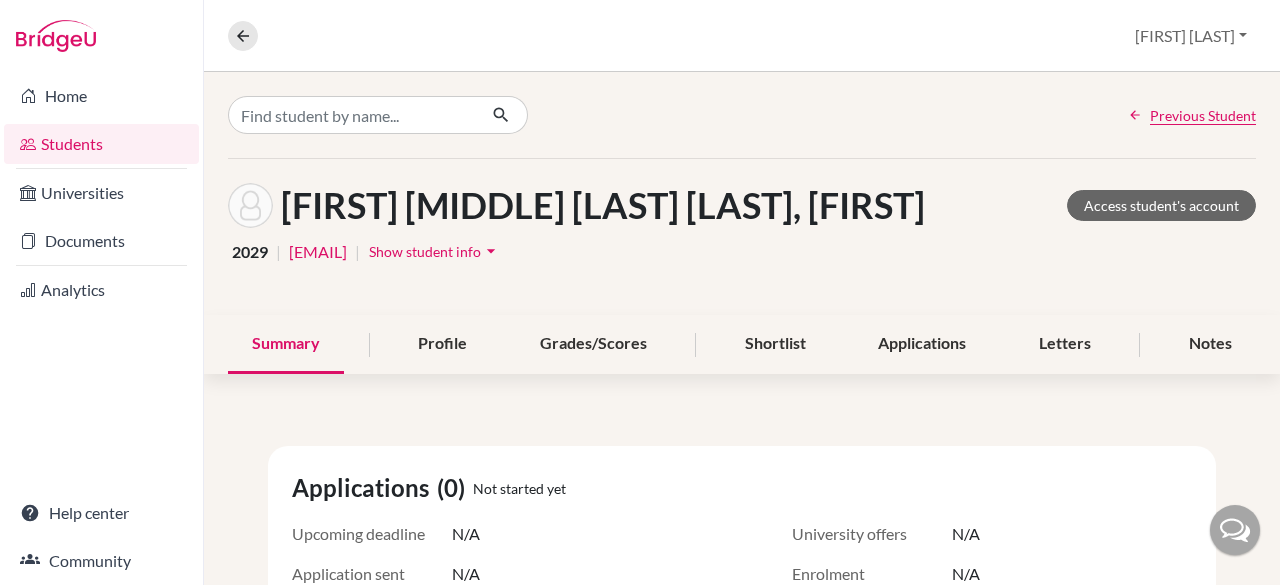 click on "2029 | [EMAIL] | Show student info arrow_drop_down" at bounding box center [742, 251] 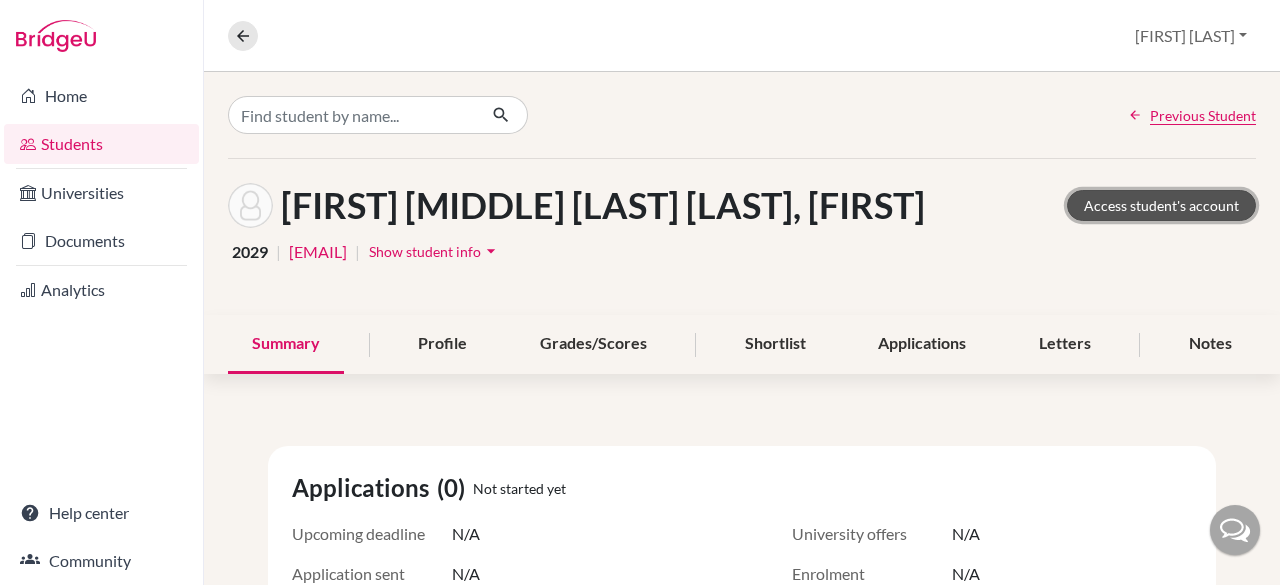 click on "Access student's account" at bounding box center (1161, 205) 